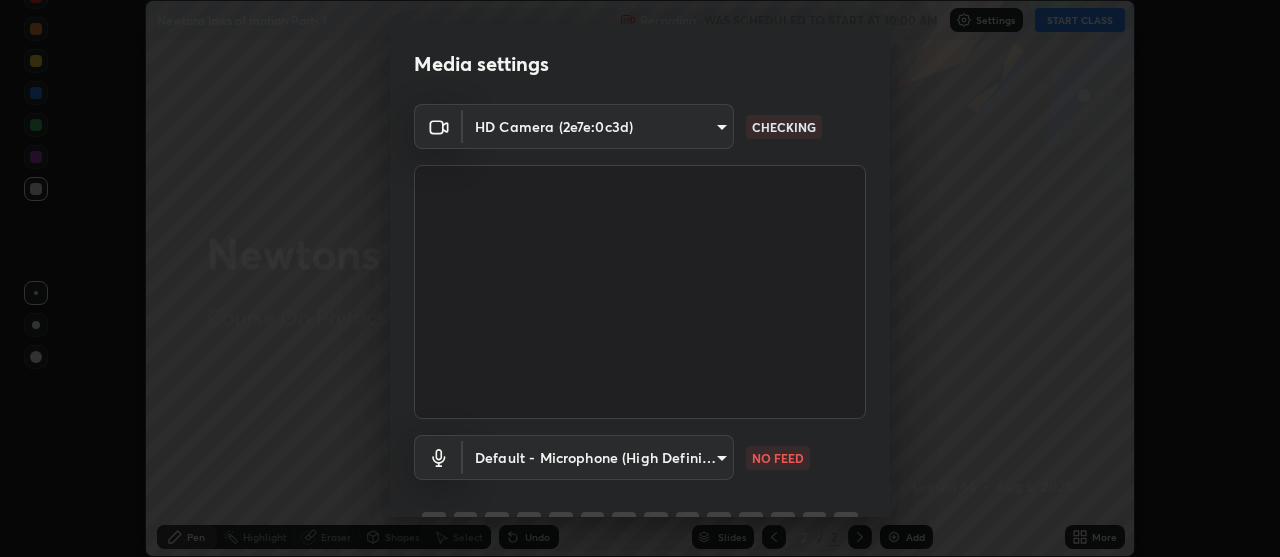 scroll, scrollTop: 0, scrollLeft: 0, axis: both 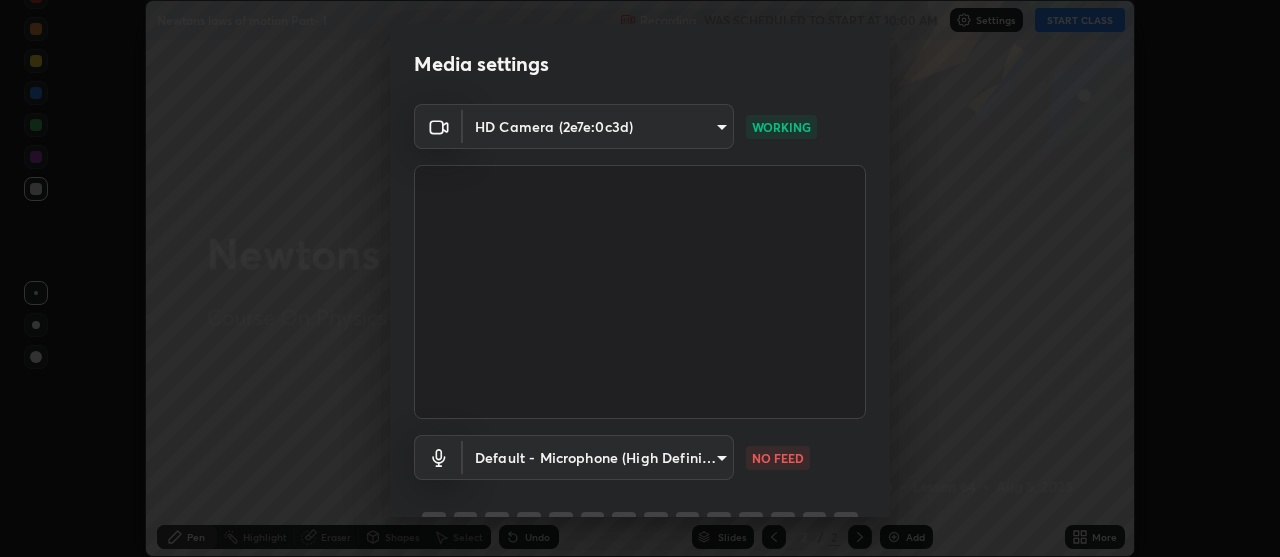 click on "Erase all Newtons laws of motion Part- 1 Recording WAS SCHEDULED TO START AT  10:00 AM Settings START CLASS Setting up your live class Newtons laws of motion Part- 1 • L64 of Course On Physics for JEE Growth 1 2027 [PERSON] Pen Highlight Eraser Shapes Select Undo Slides 2 / 2 Add More No doubts shared Encourage your learners to ask a doubt for better clarity Report an issue Reason for reporting Buffering Chat not working Audio - Video sync issue Educator video quality low ​ Attach an image Report Media settings HD Camera (2e7e:0c3d) 4eebad9fb2b760257747d3faba0537f77ebfd590b97cb0ff6e10e17389be776b WORKING Default - Microphone (High Definition Audio Device) default NO FEED 1 / 5 Next" at bounding box center (640, 278) 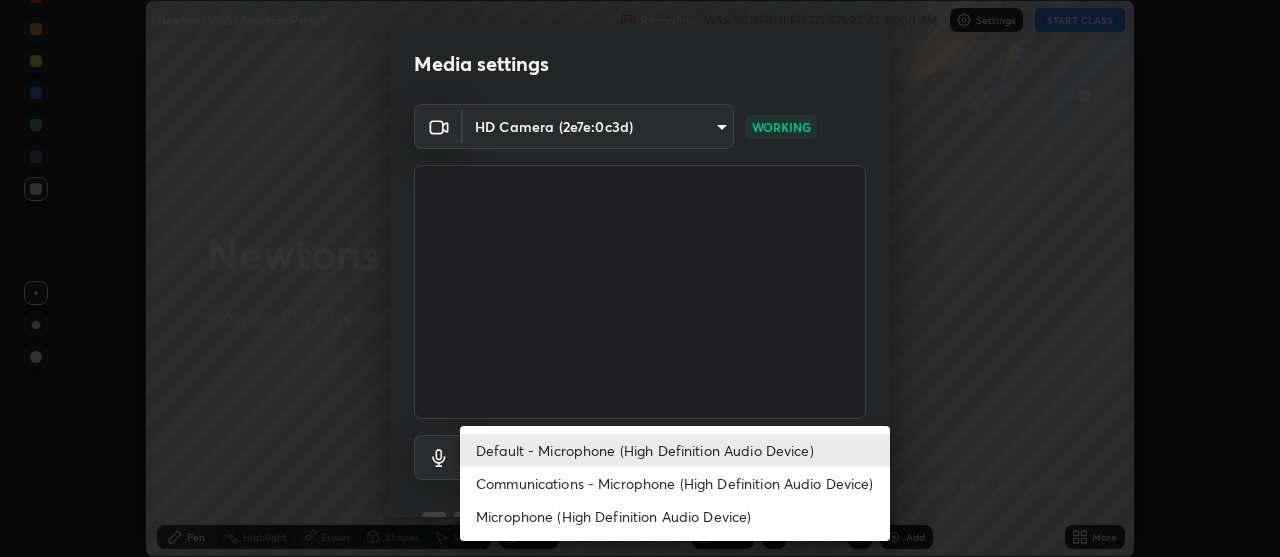 click on "Communications - Microphone (High Definition Audio Device)" at bounding box center [675, 483] 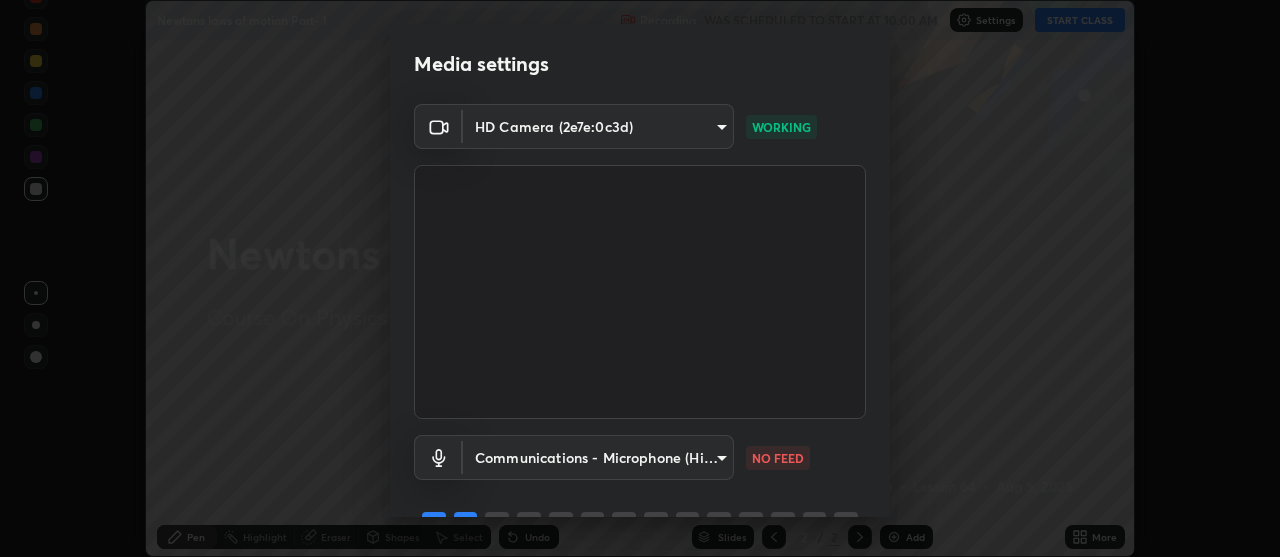 click on "Erase all Newtons laws of motion Part- 1 Recording WAS SCHEDULED TO START AT  10:00 AM Settings START CLASS Setting up your live class Newtons laws of motion Part- 1 • L64 of Course On Physics for JEE Growth 1 2027 [PERSON] Pen Highlight Eraser Shapes Select Undo Slides 2 / 2 Add More No doubts shared Encourage your learners to ask a doubt for better clarity Report an issue Reason for reporting Buffering Chat not working Audio - Video sync issue Educator video quality low ​ Attach an image Report Media settings HD Camera (2e7e:0c3d) 4eebad9fb2b760257747d3faba0537f77ebfd590b97cb0ff6e10e17389be776b WORKING Communications - Microphone (High Definition Audio Device) communications NO FEED 1 / 5 Next" at bounding box center [640, 278] 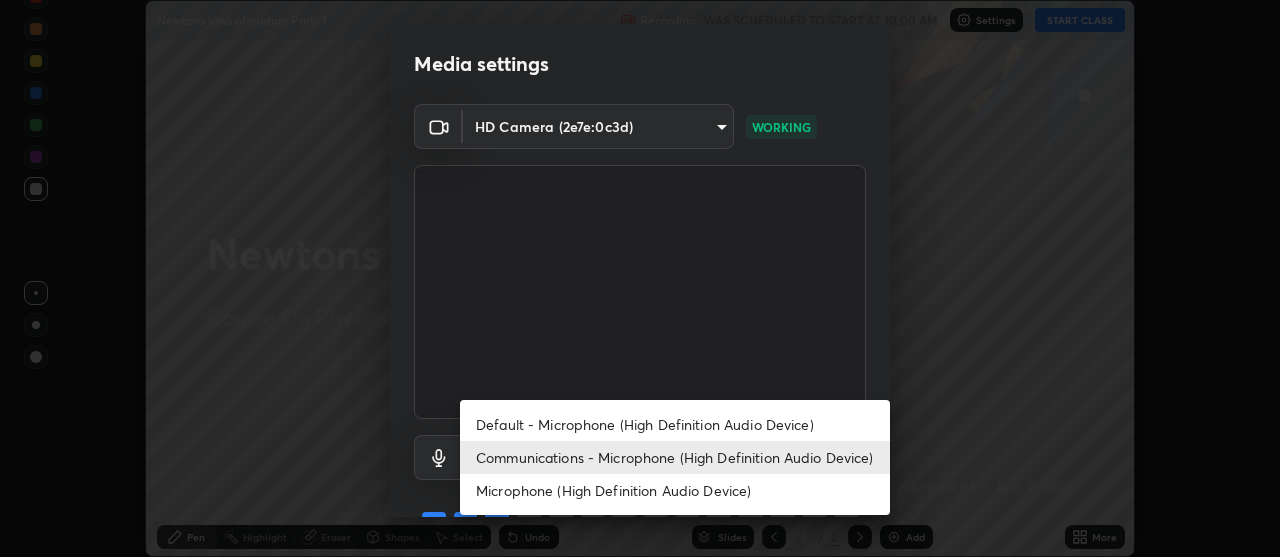 click on "Default - Microphone (High Definition Audio Device)" at bounding box center [675, 424] 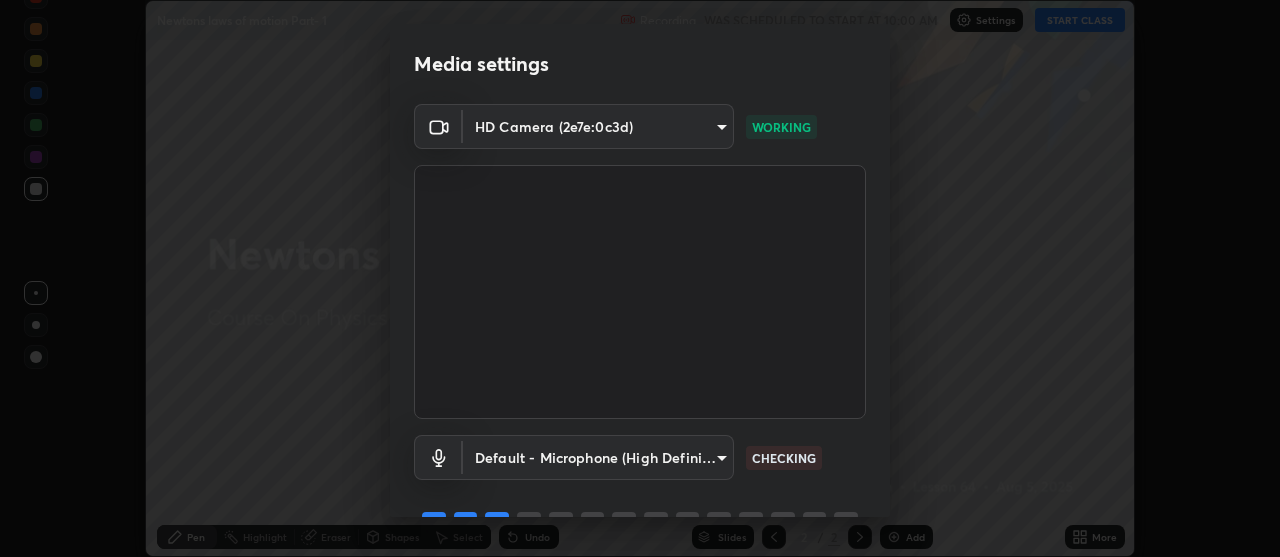 type on "default" 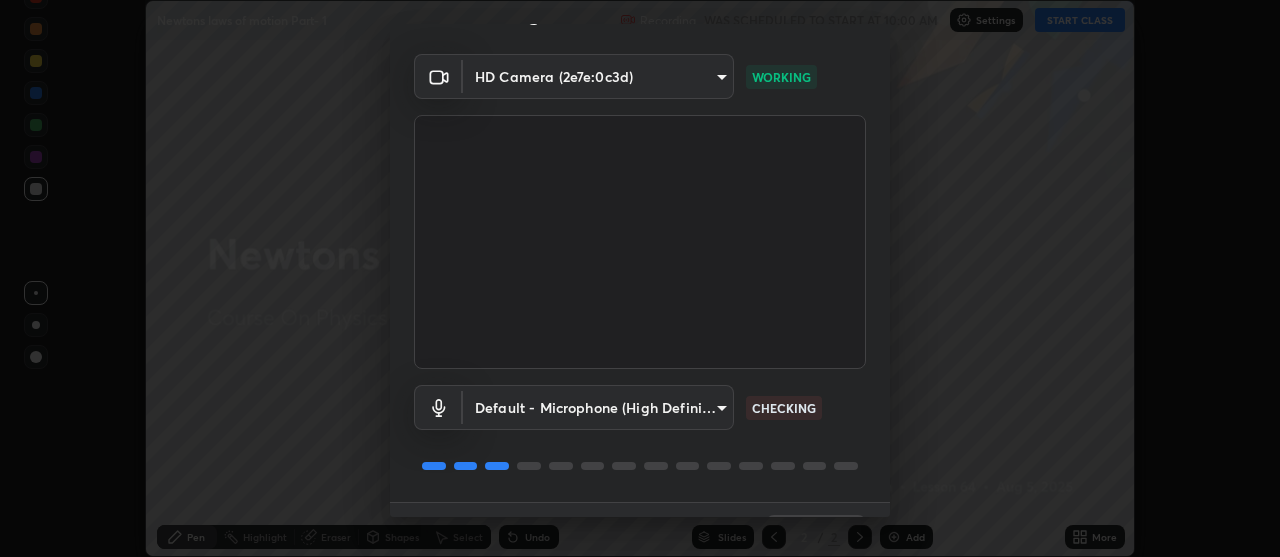 scroll, scrollTop: 99, scrollLeft: 0, axis: vertical 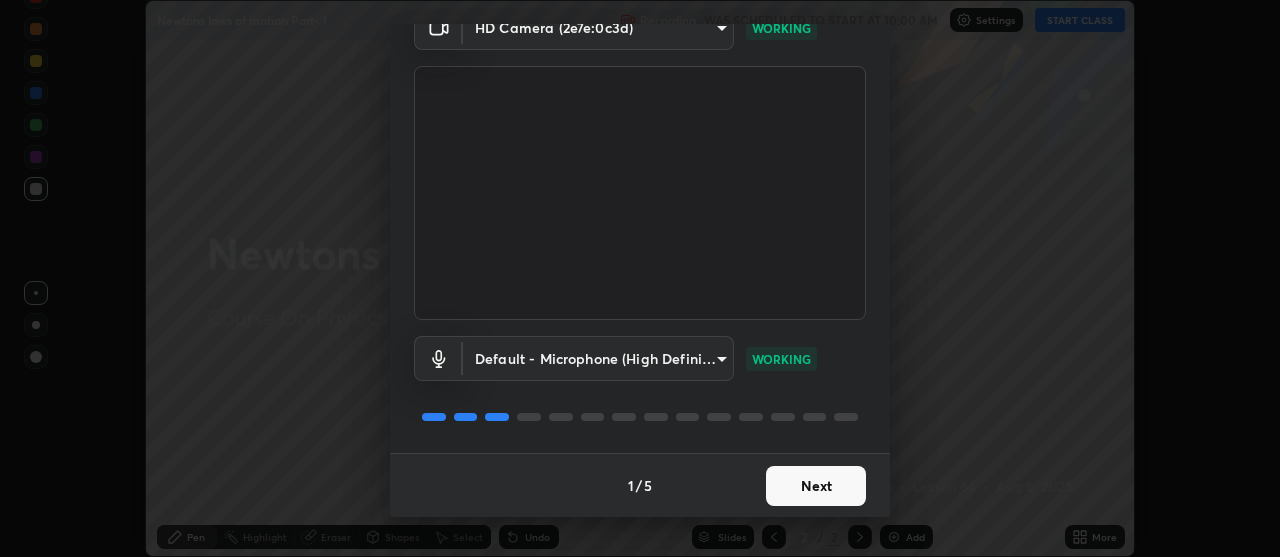 click on "Next" at bounding box center (816, 486) 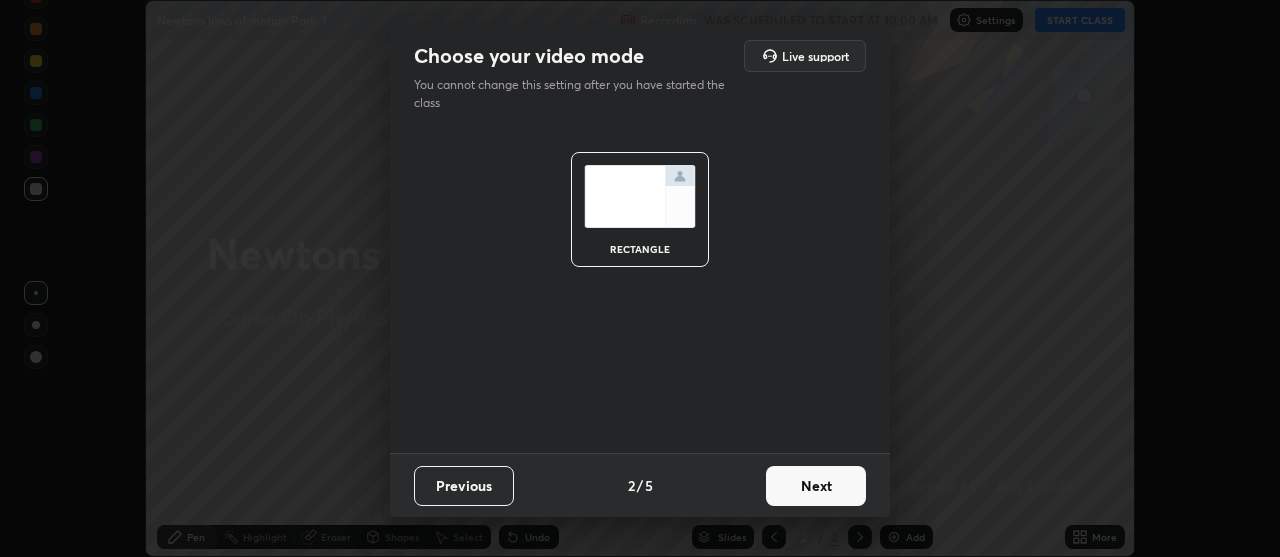 scroll, scrollTop: 0, scrollLeft: 0, axis: both 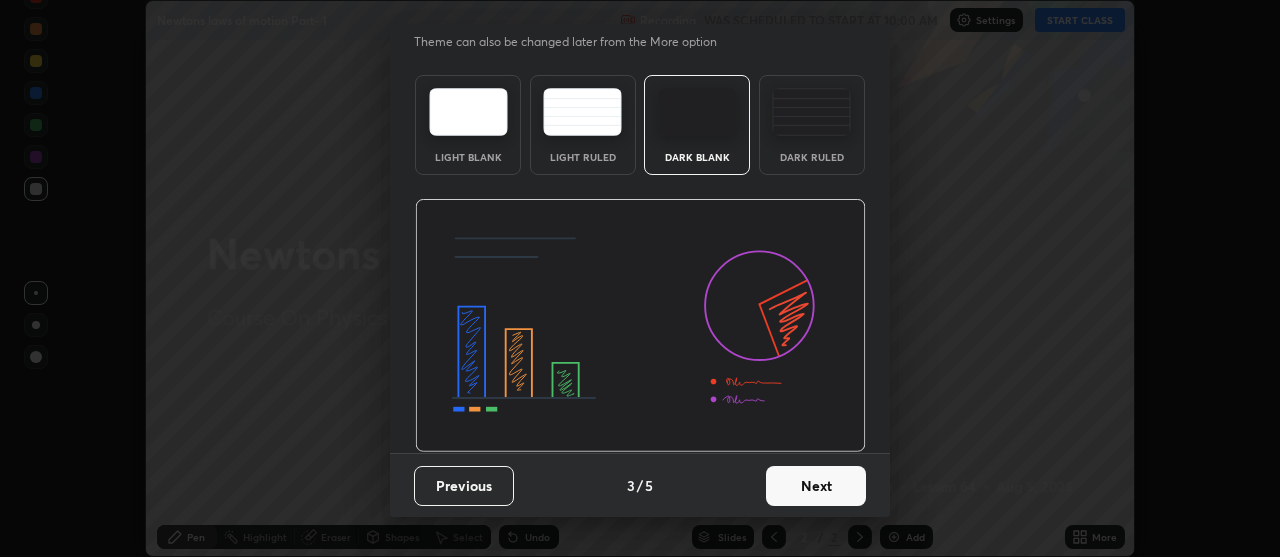 click on "Next" at bounding box center [816, 486] 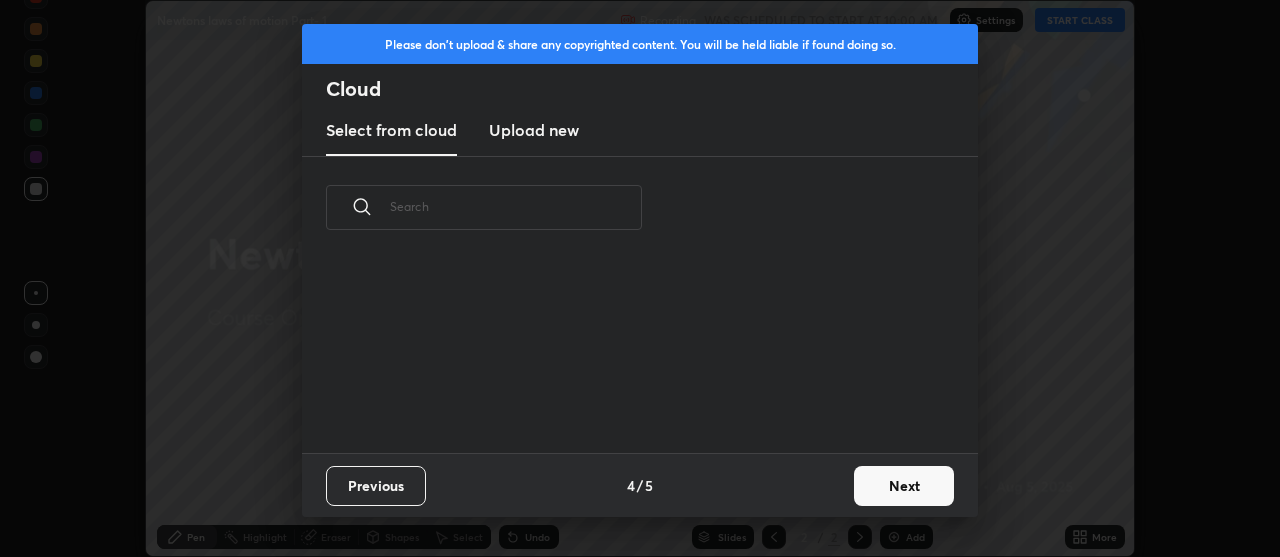 click on "Next" at bounding box center (904, 486) 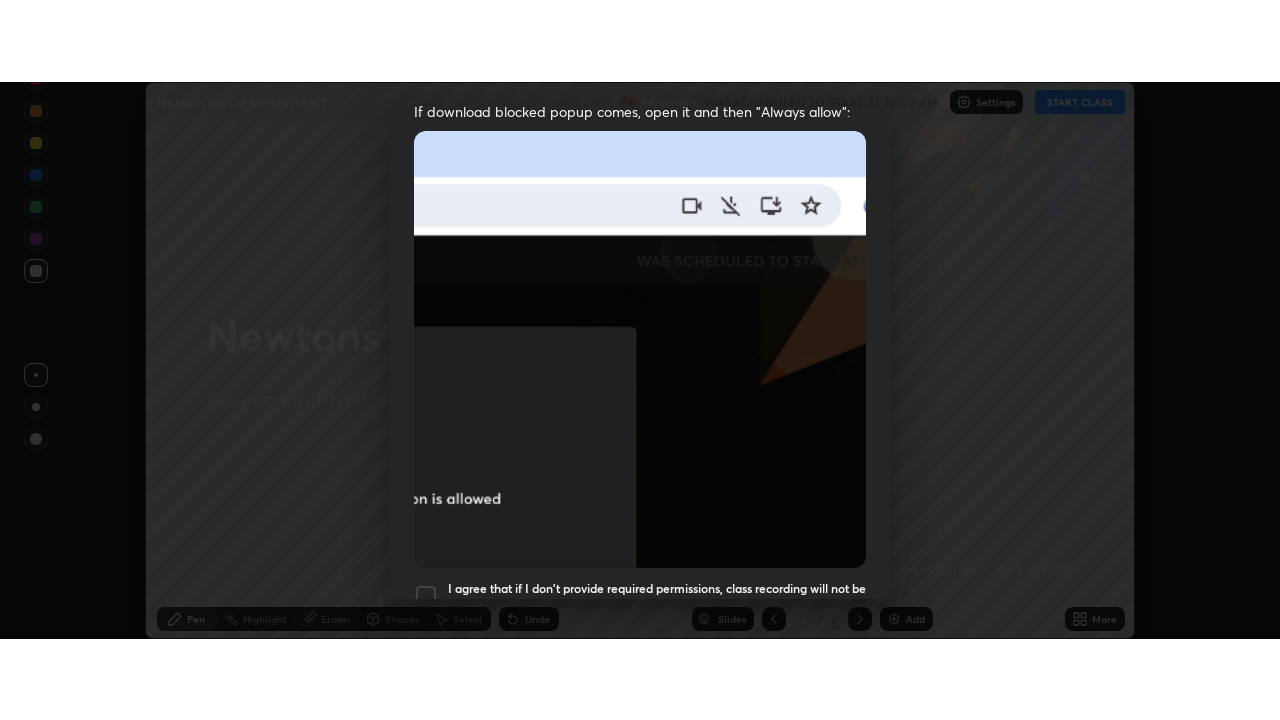 scroll, scrollTop: 507, scrollLeft: 0, axis: vertical 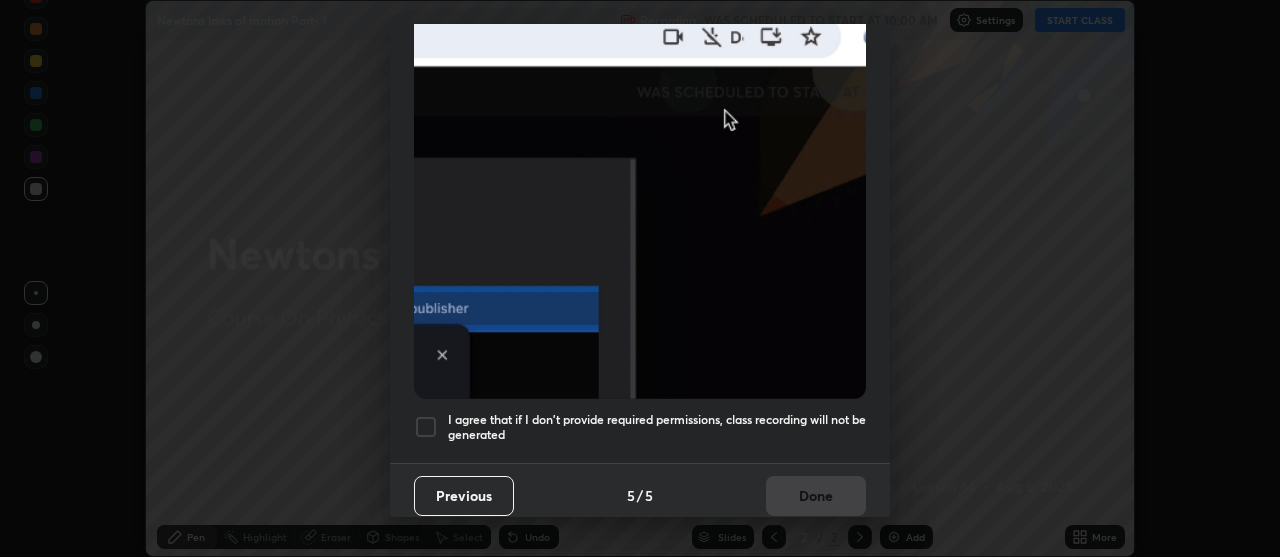 click at bounding box center [426, 427] 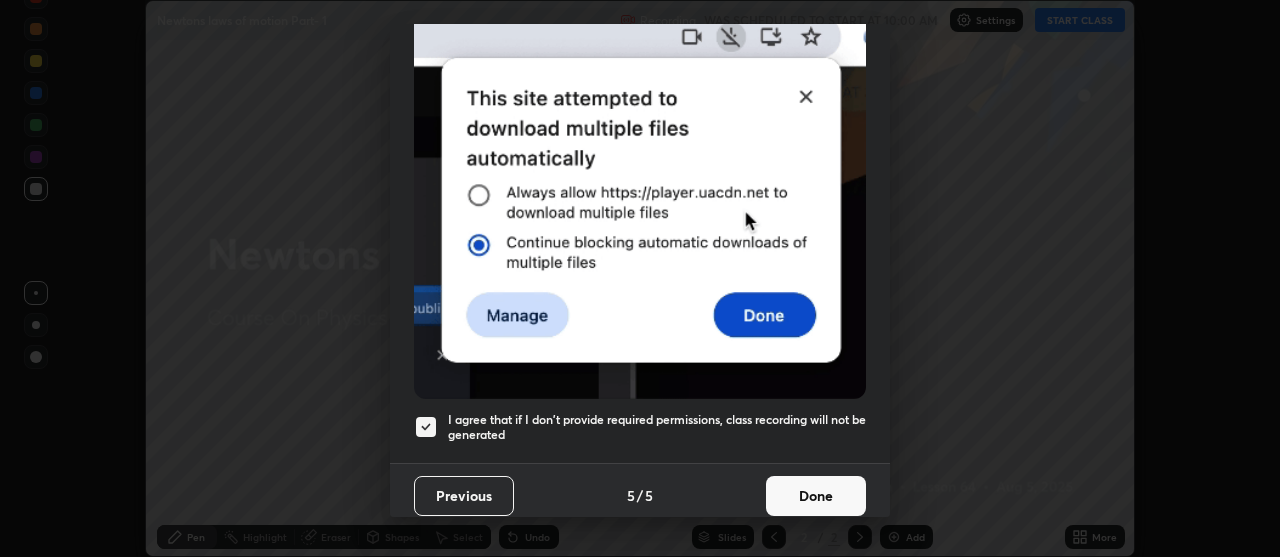 click on "Done" at bounding box center (816, 496) 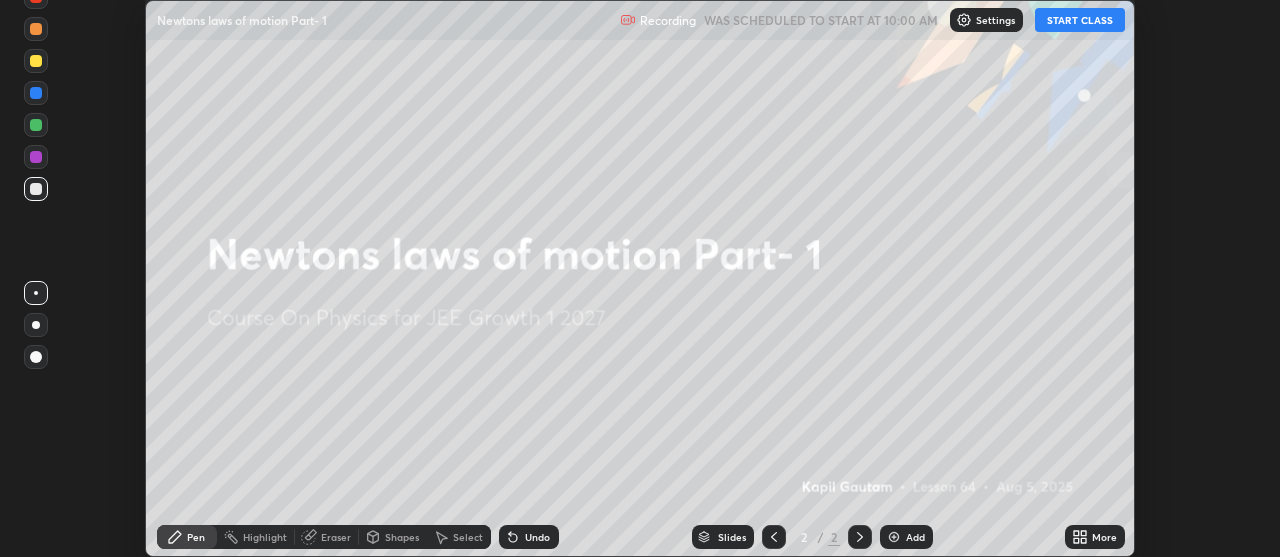click 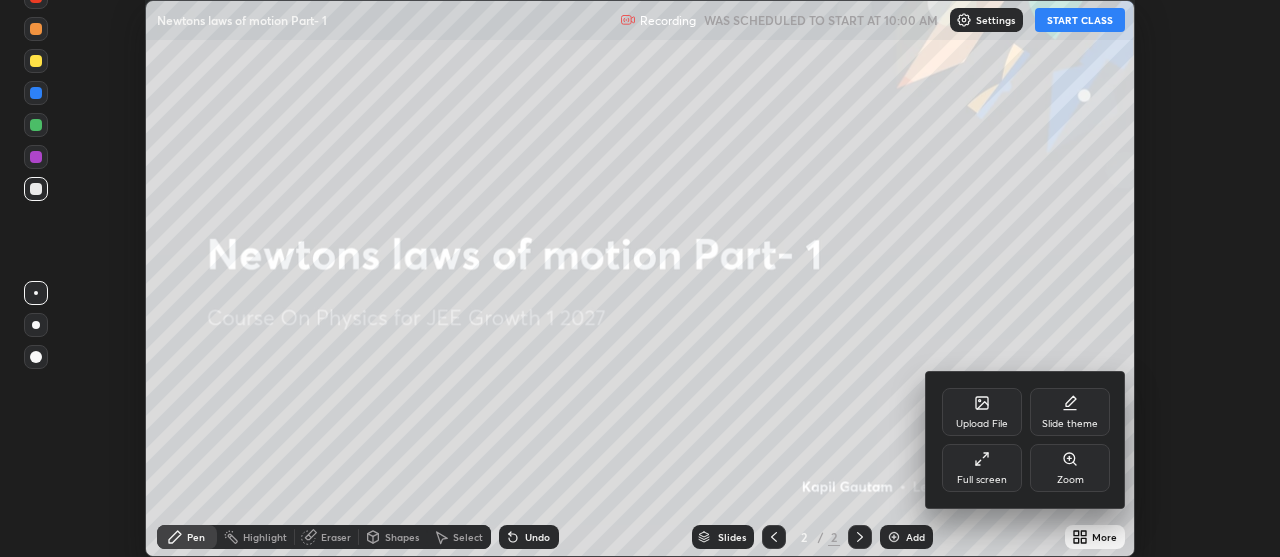 click on "Full screen" at bounding box center (982, 468) 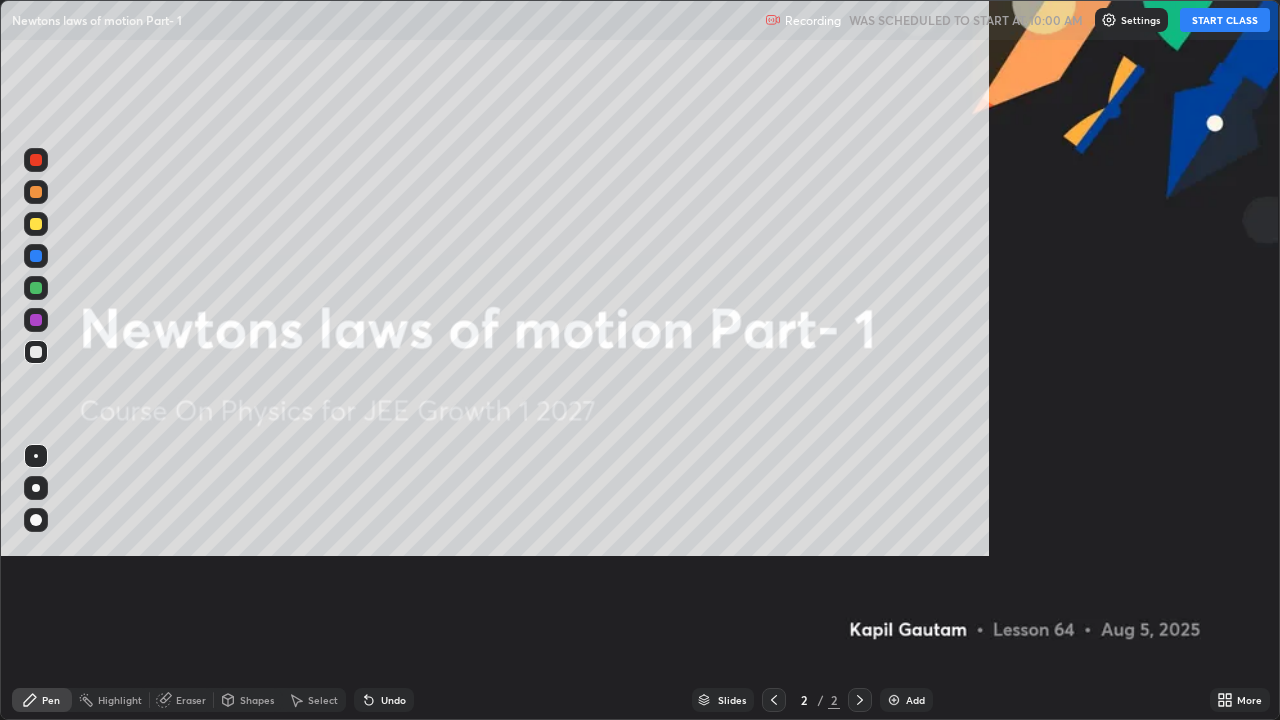 scroll, scrollTop: 99280, scrollLeft: 98720, axis: both 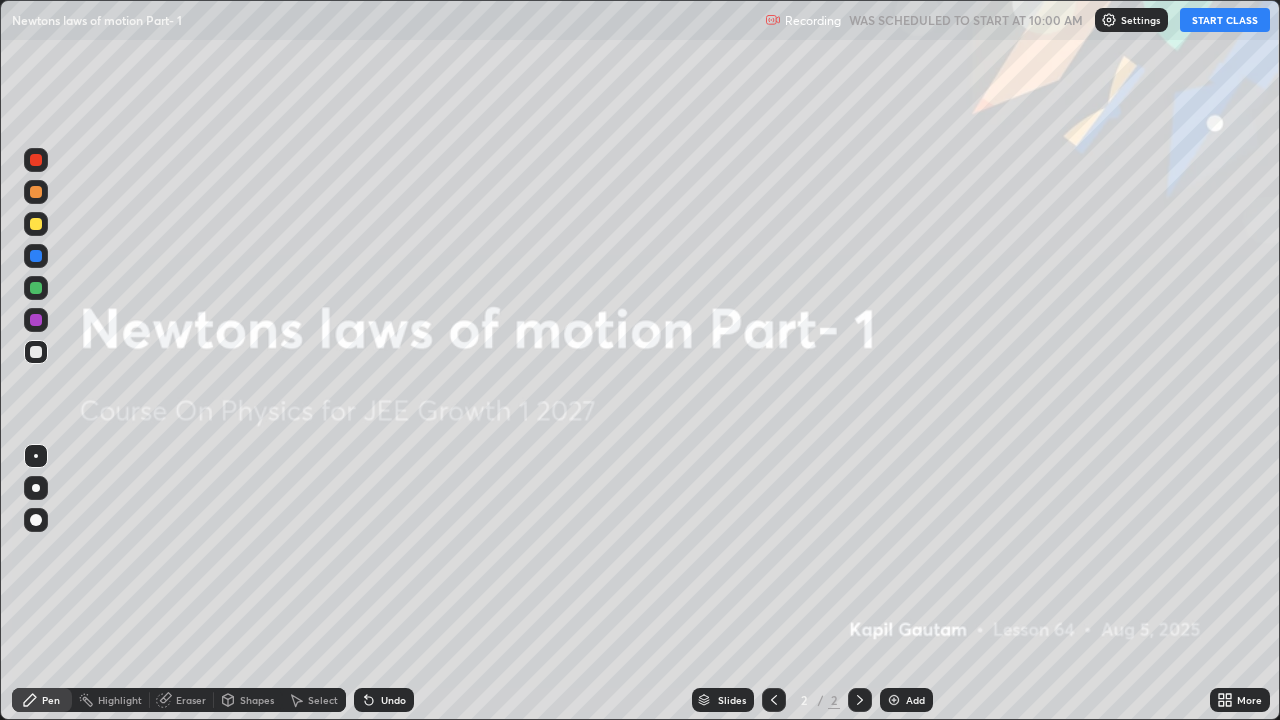 click on "Add" at bounding box center [915, 700] 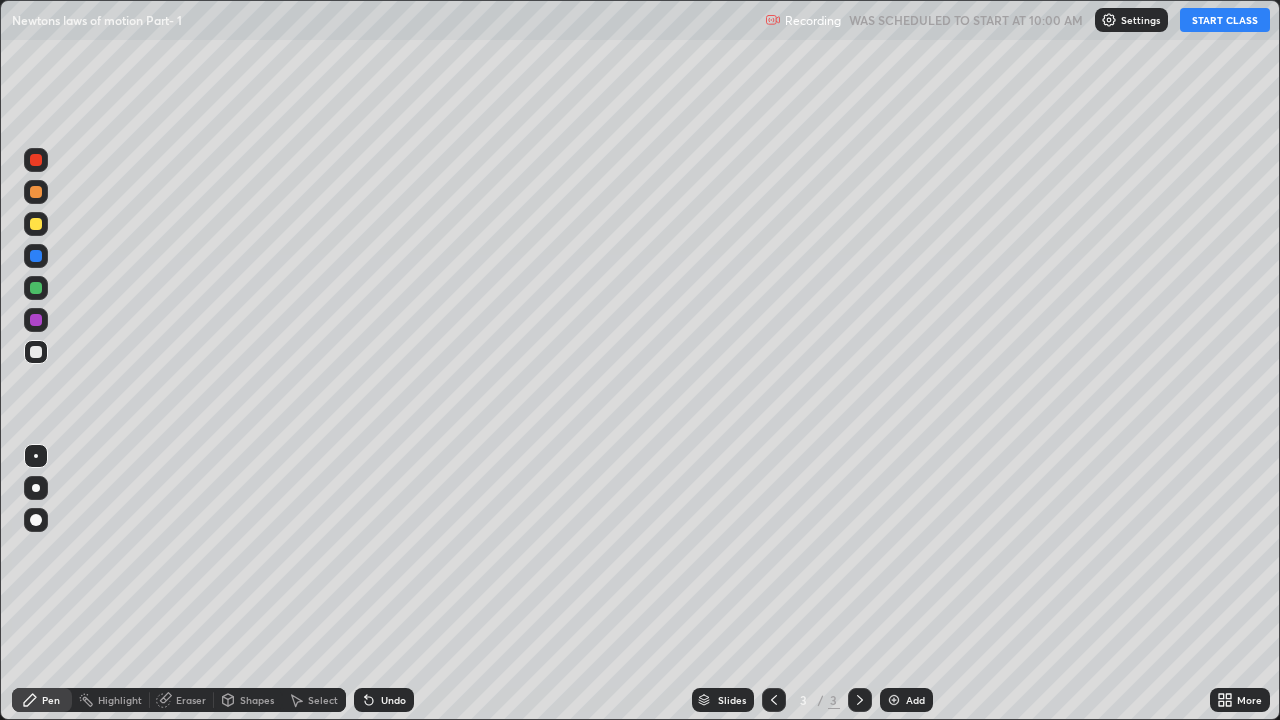 click on "START CLASS" at bounding box center (1225, 20) 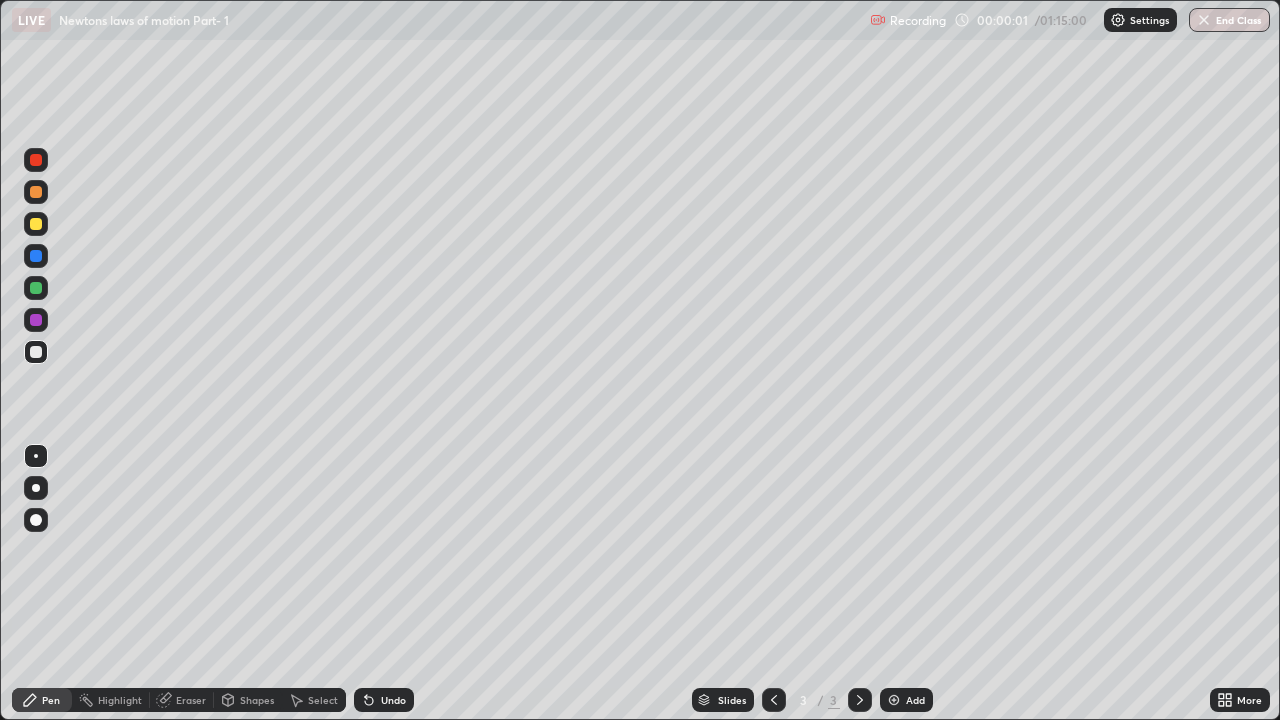 click at bounding box center [36, 488] 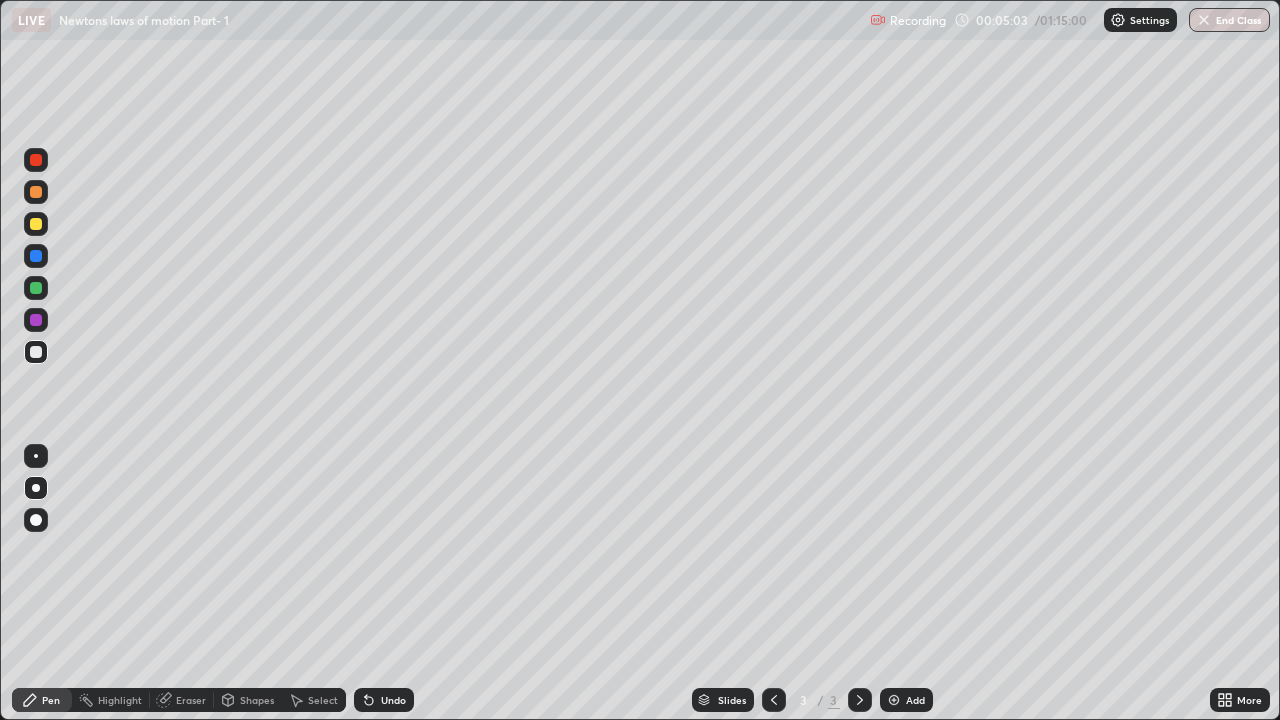 click on "Add" at bounding box center (915, 700) 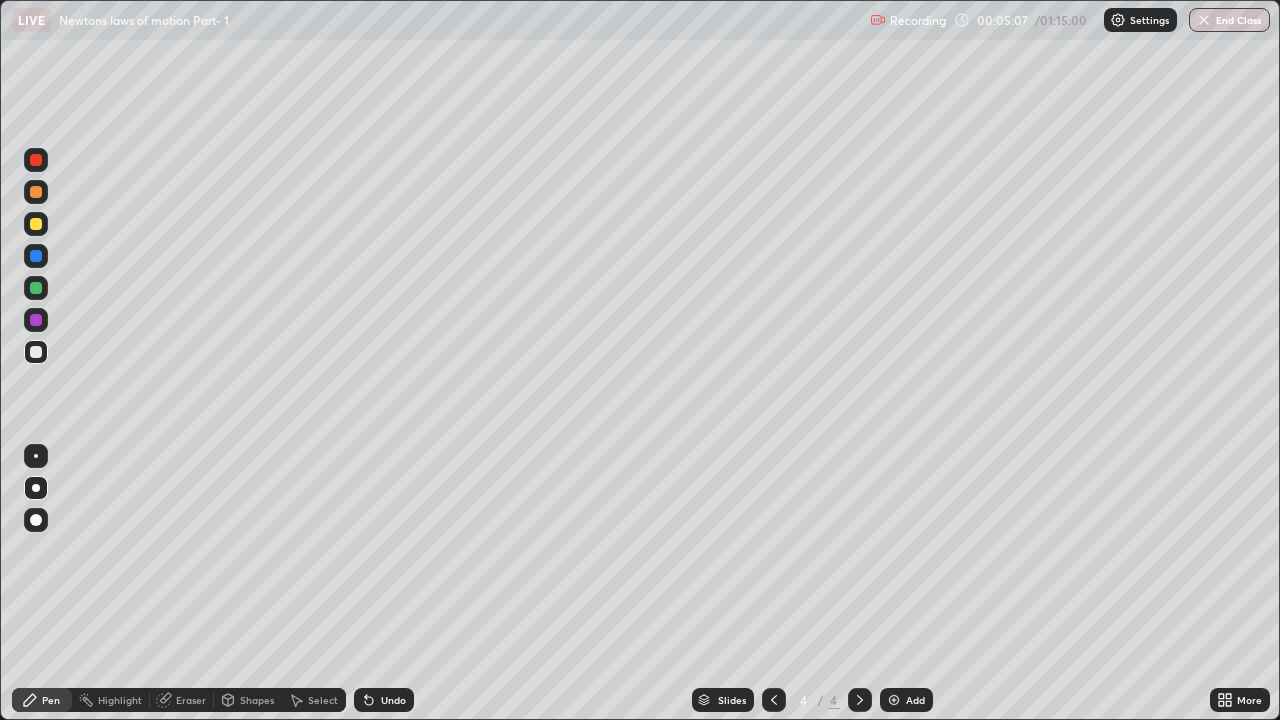 click at bounding box center (36, 224) 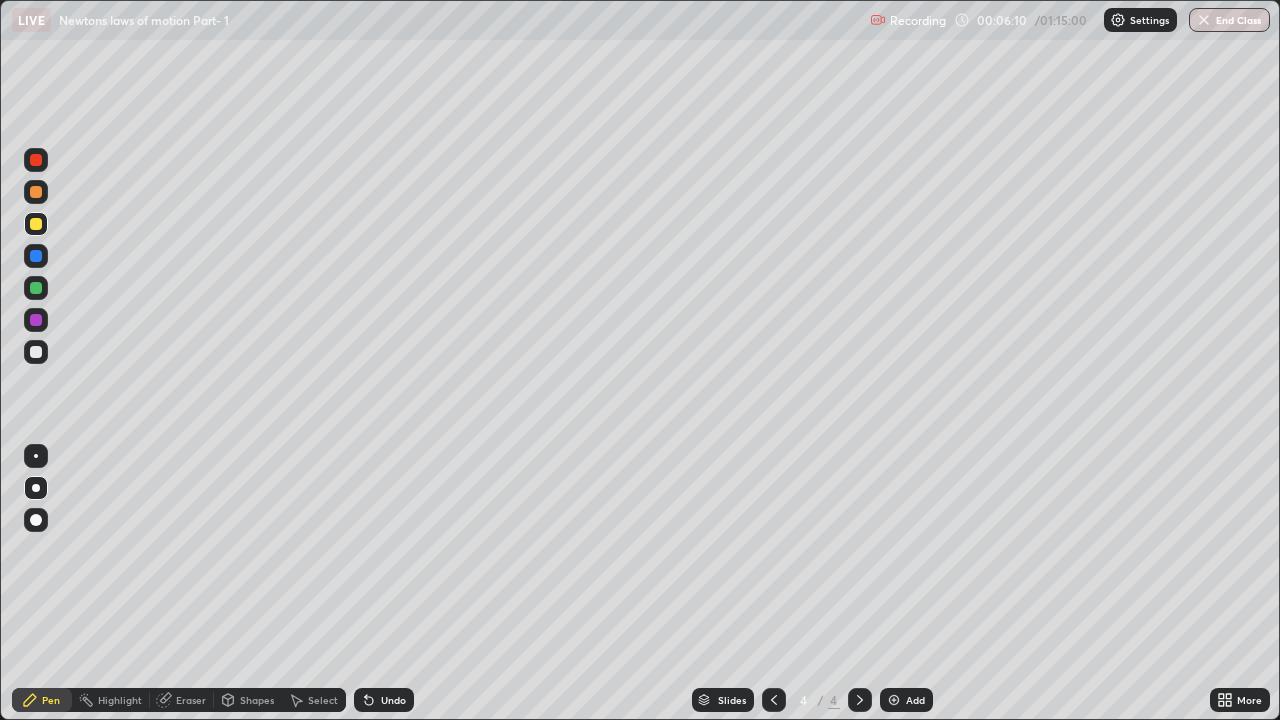 click on "Undo" at bounding box center (393, 700) 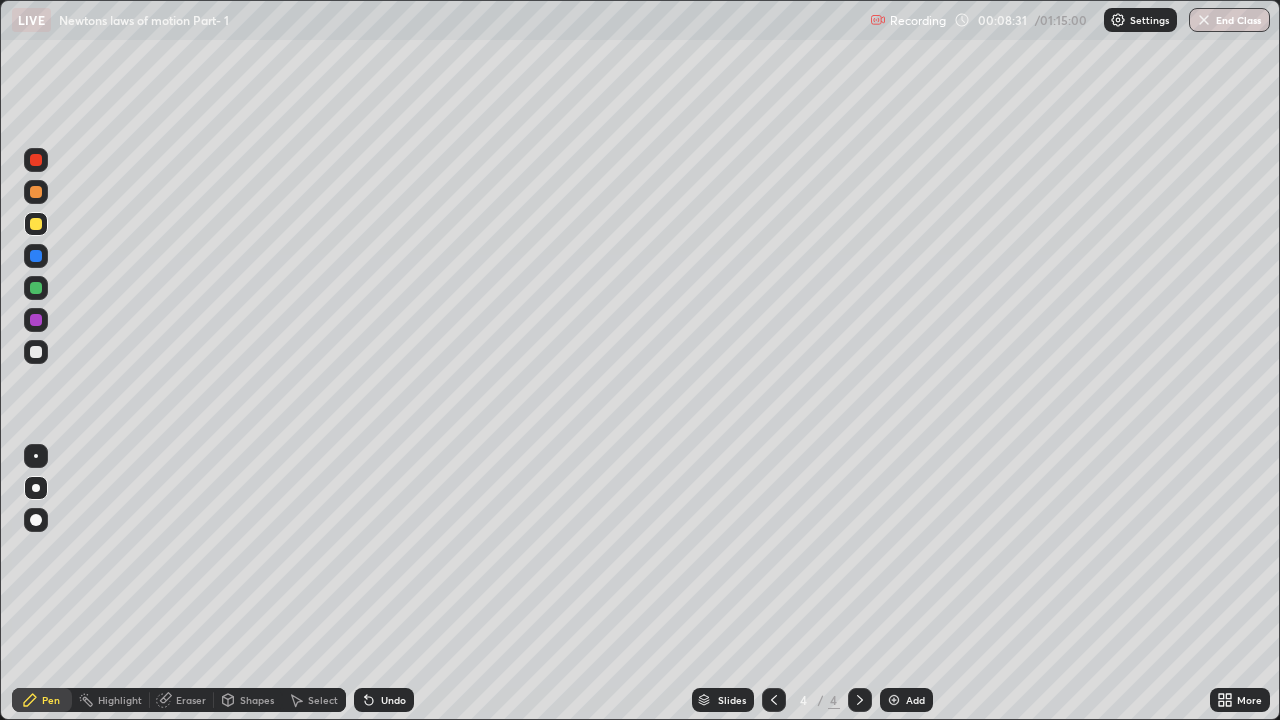 click on "Add" at bounding box center (915, 700) 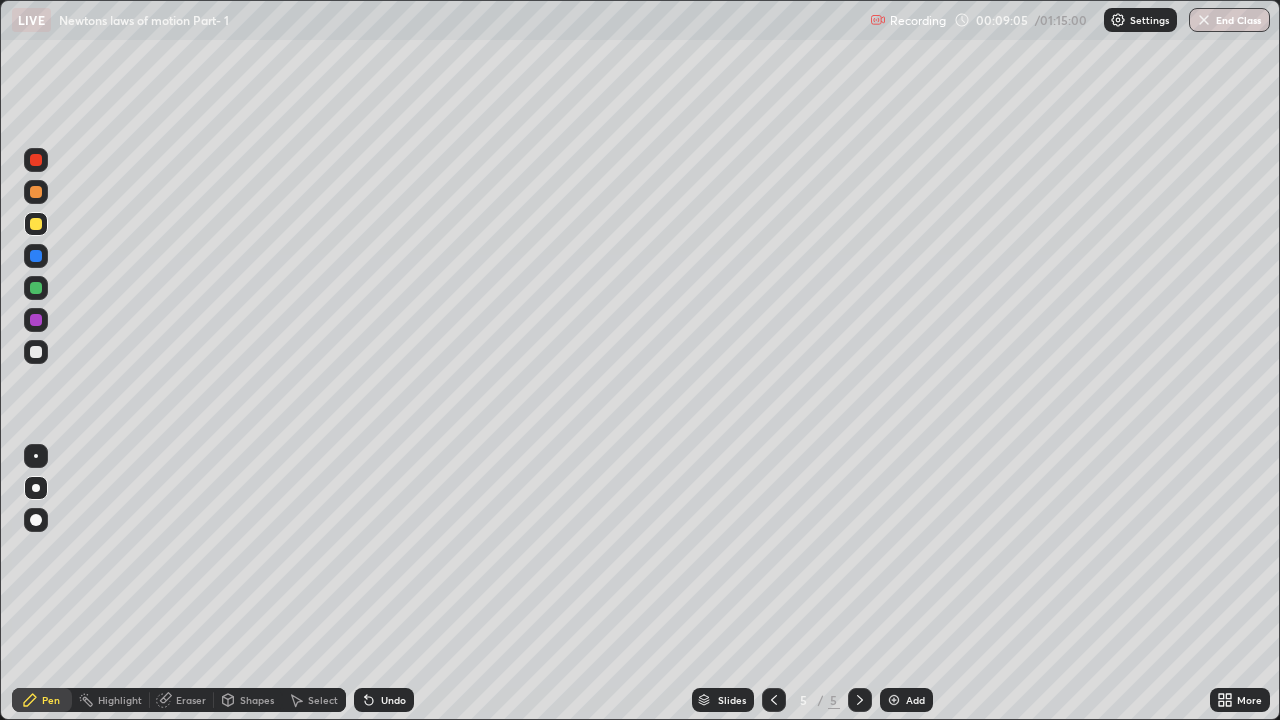 click on "Eraser" at bounding box center (191, 700) 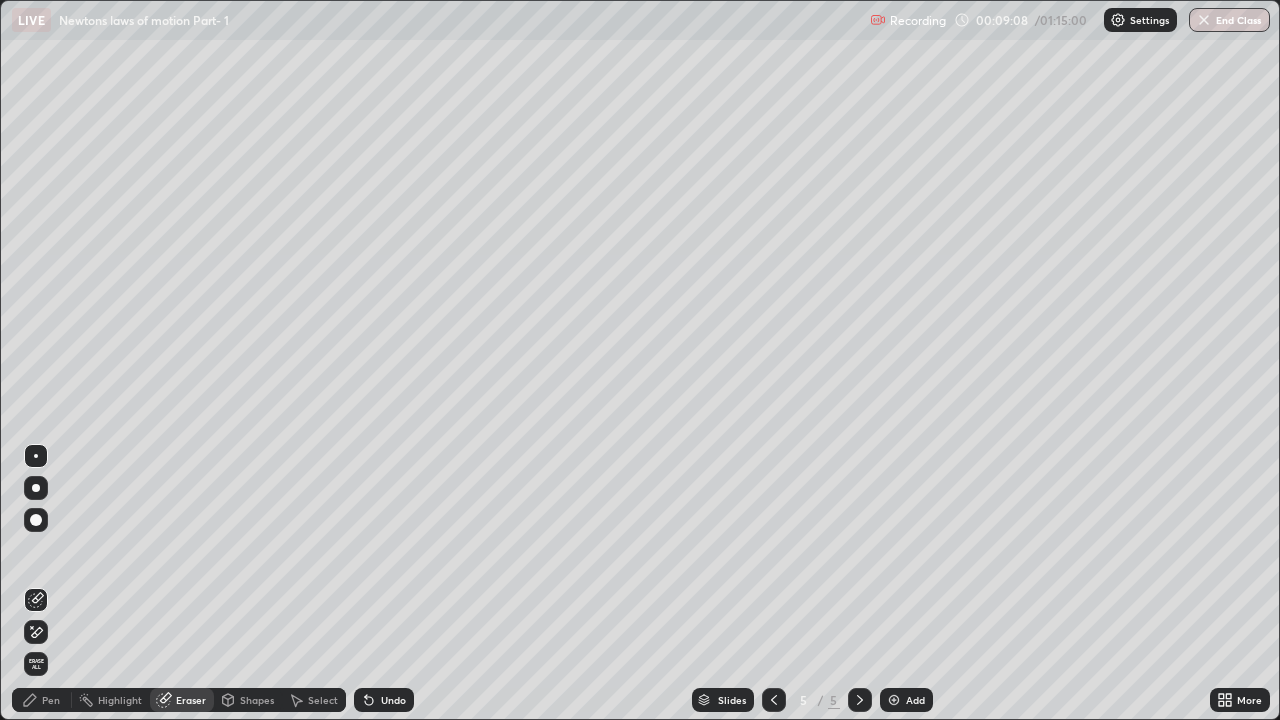 click on "Pen" at bounding box center (51, 700) 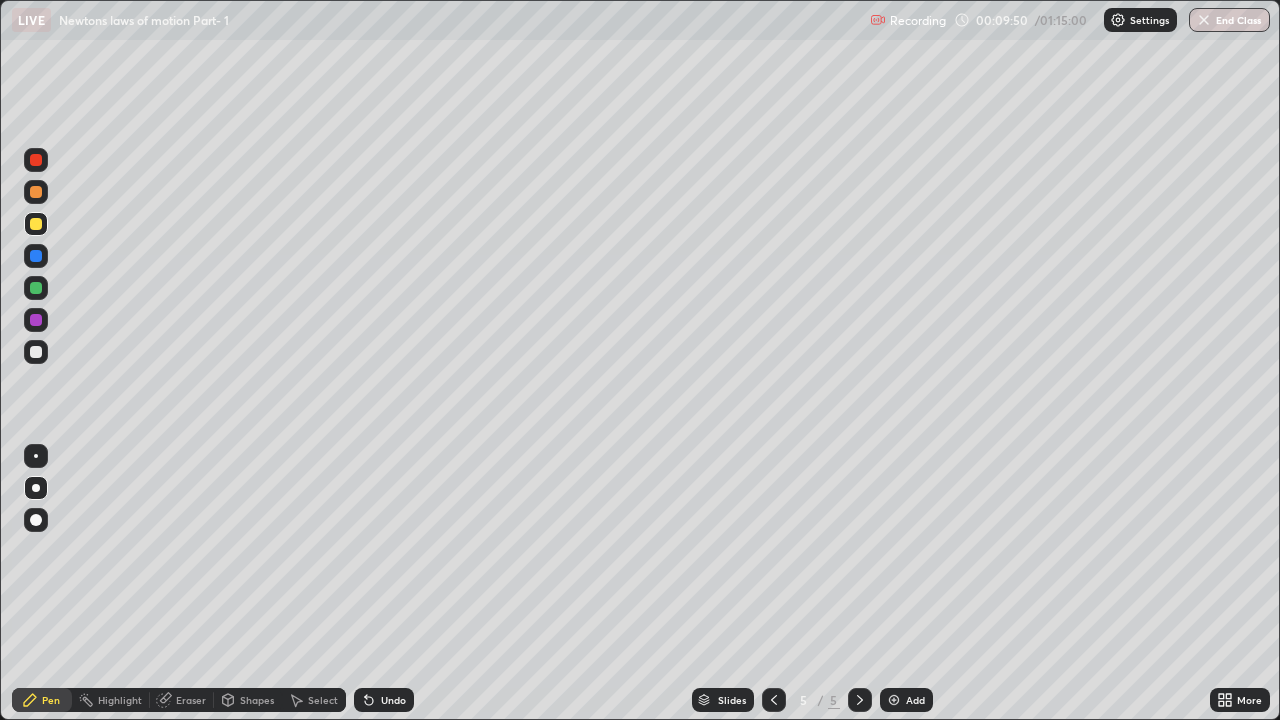 click on "Undo" at bounding box center (393, 700) 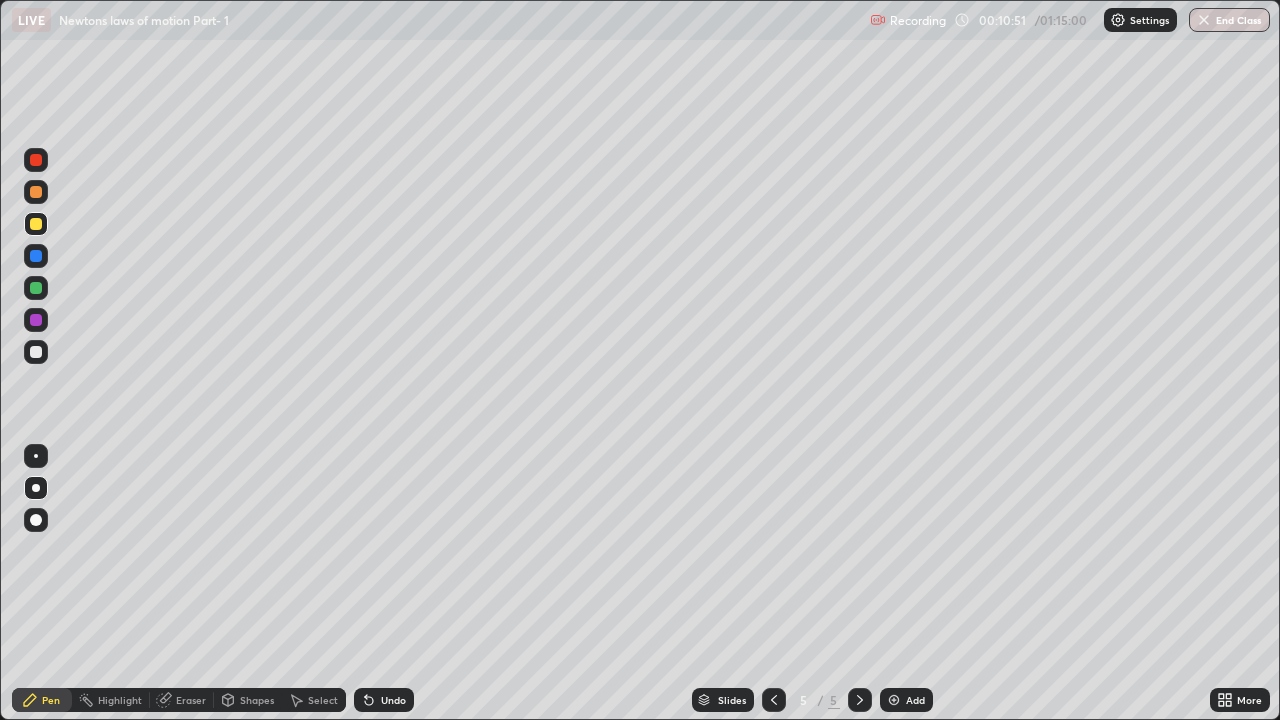 click at bounding box center (36, 192) 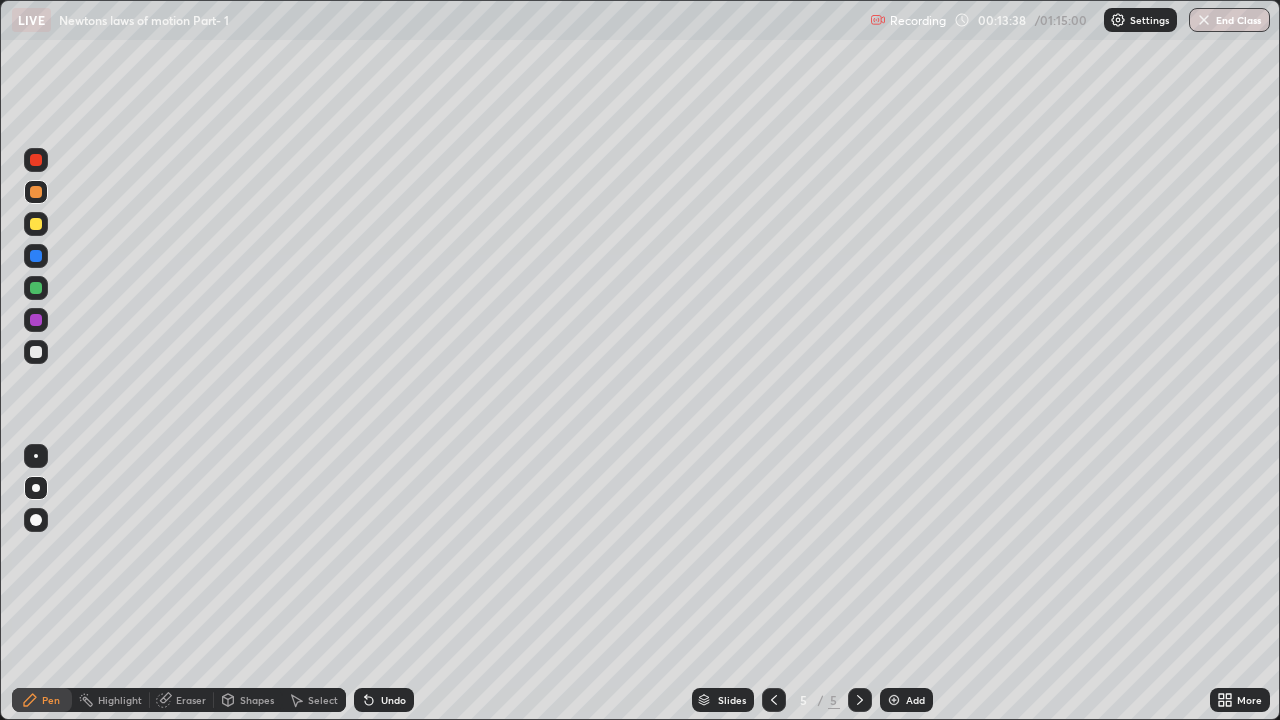 click at bounding box center [36, 224] 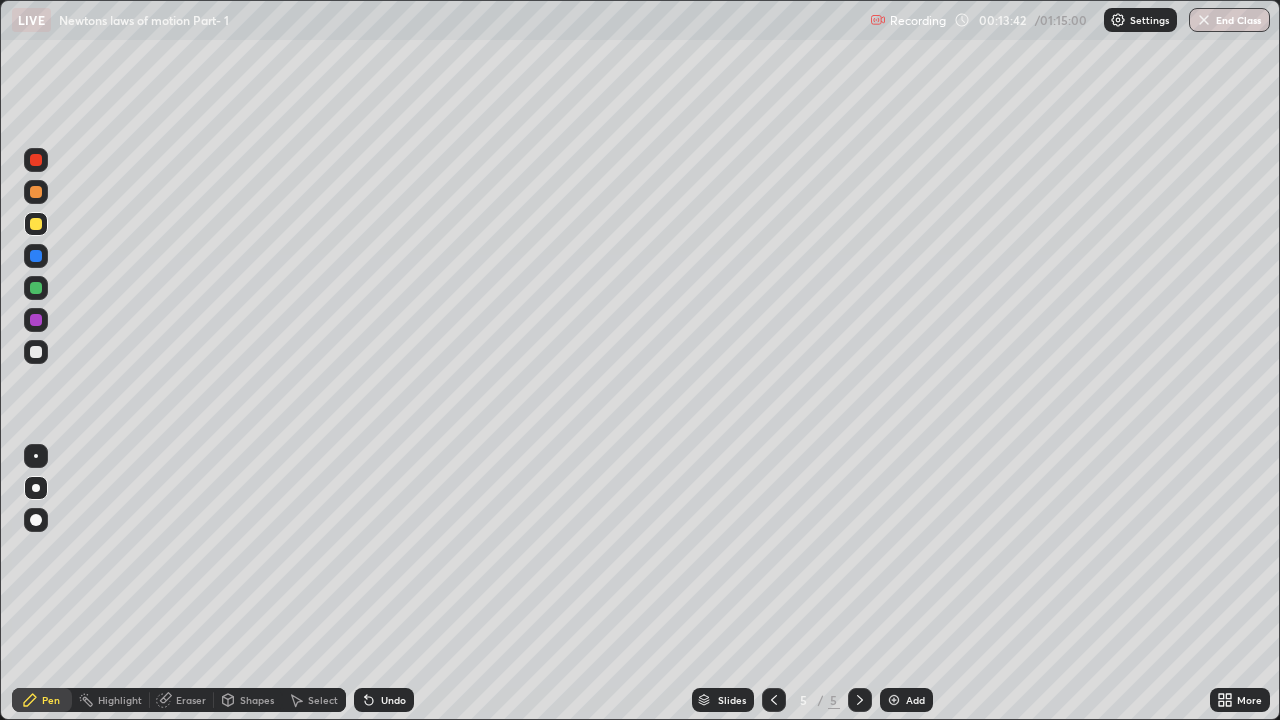 click at bounding box center [36, 160] 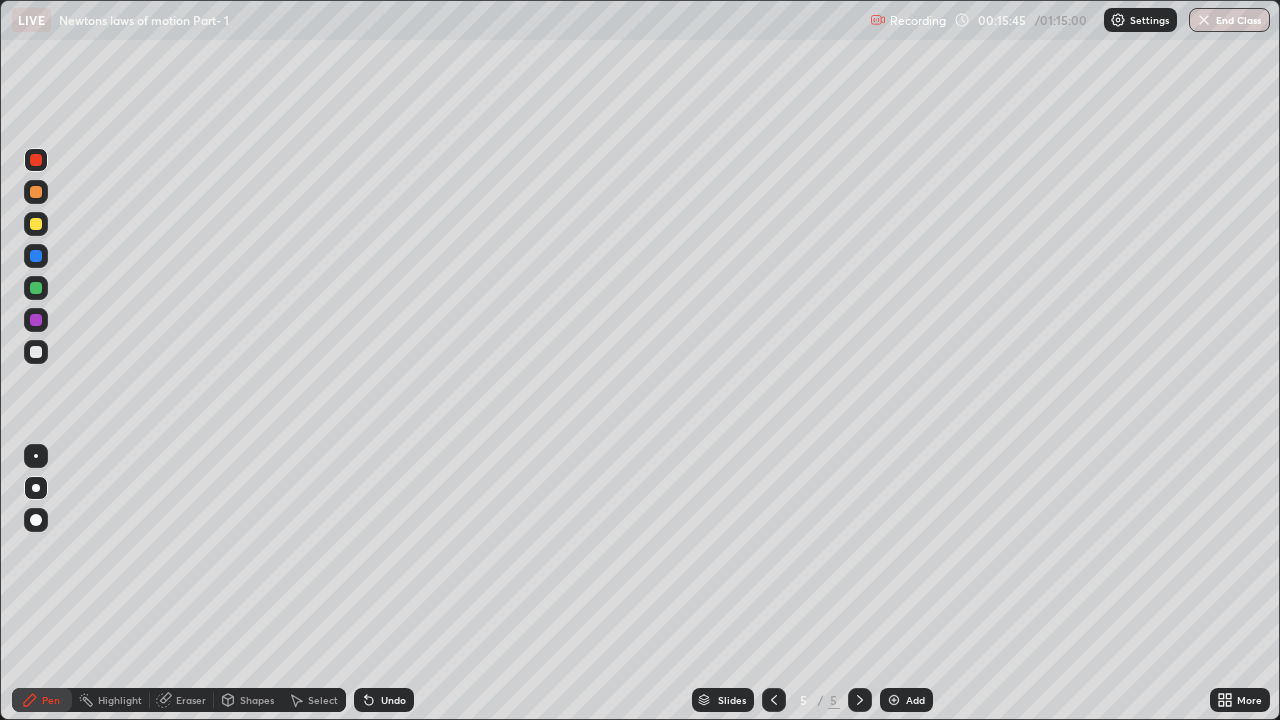 click on "Add" at bounding box center (915, 700) 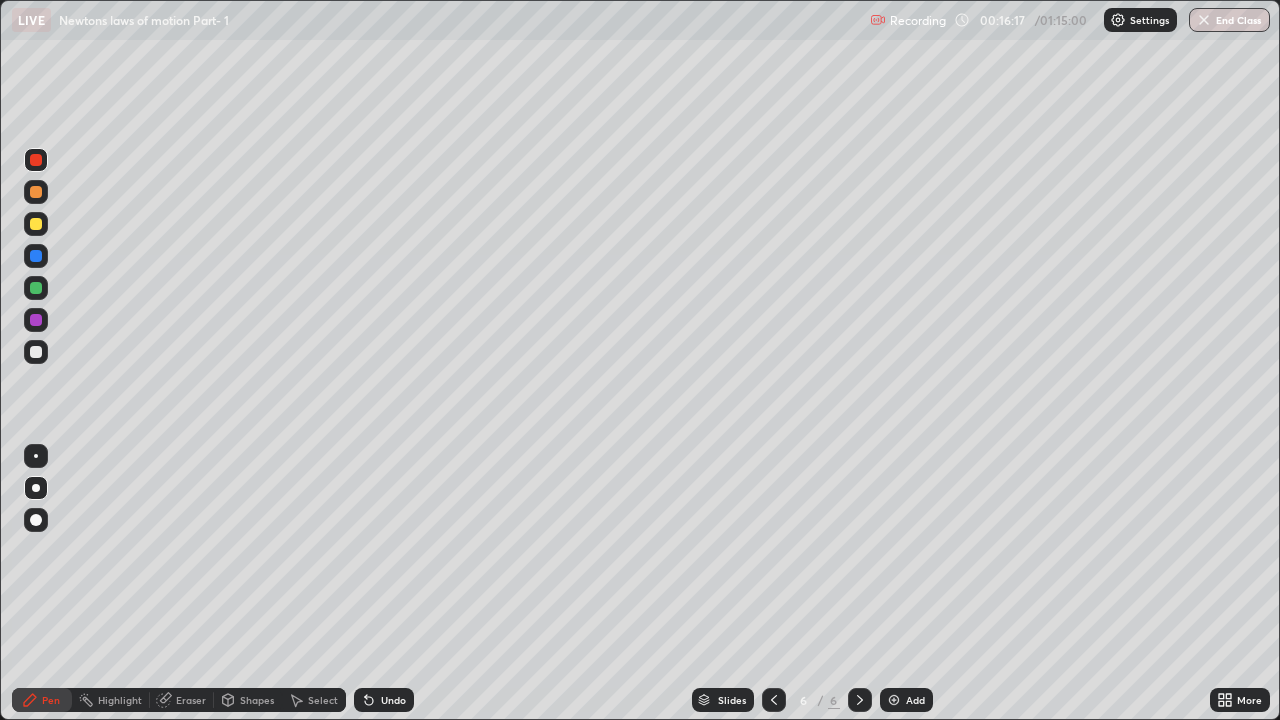 click on "Undo" at bounding box center (384, 700) 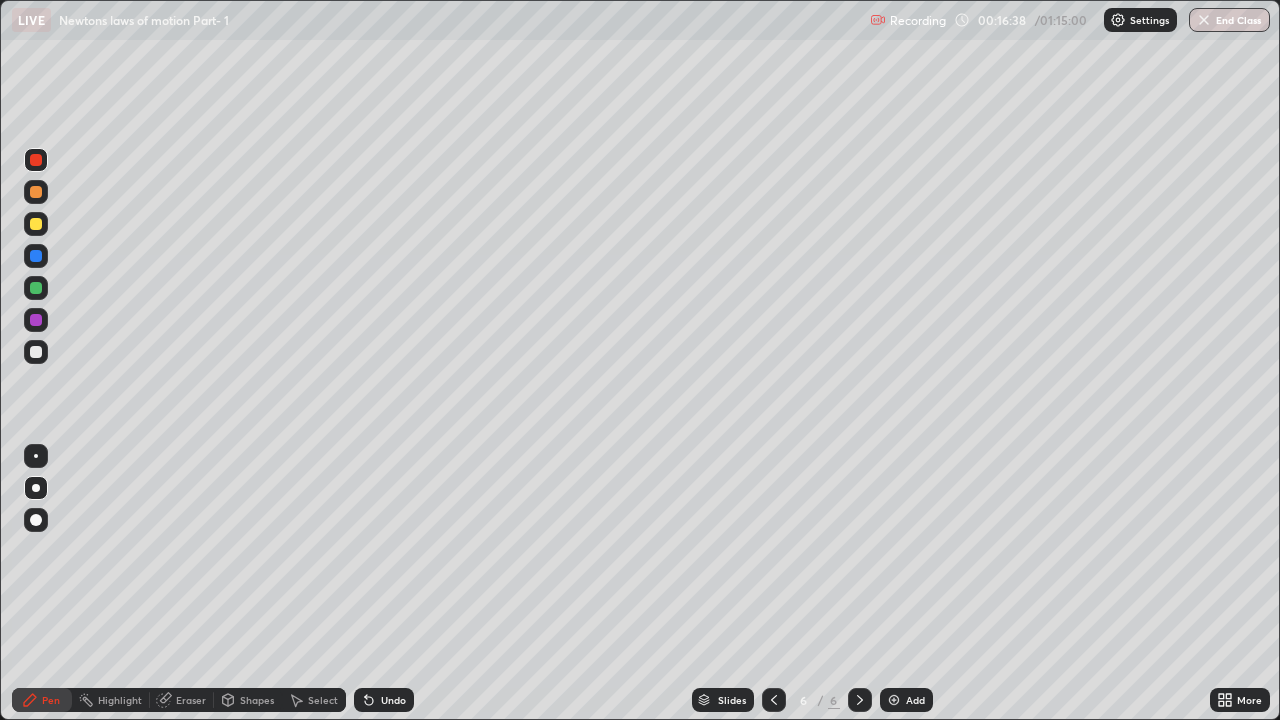 click at bounding box center (36, 352) 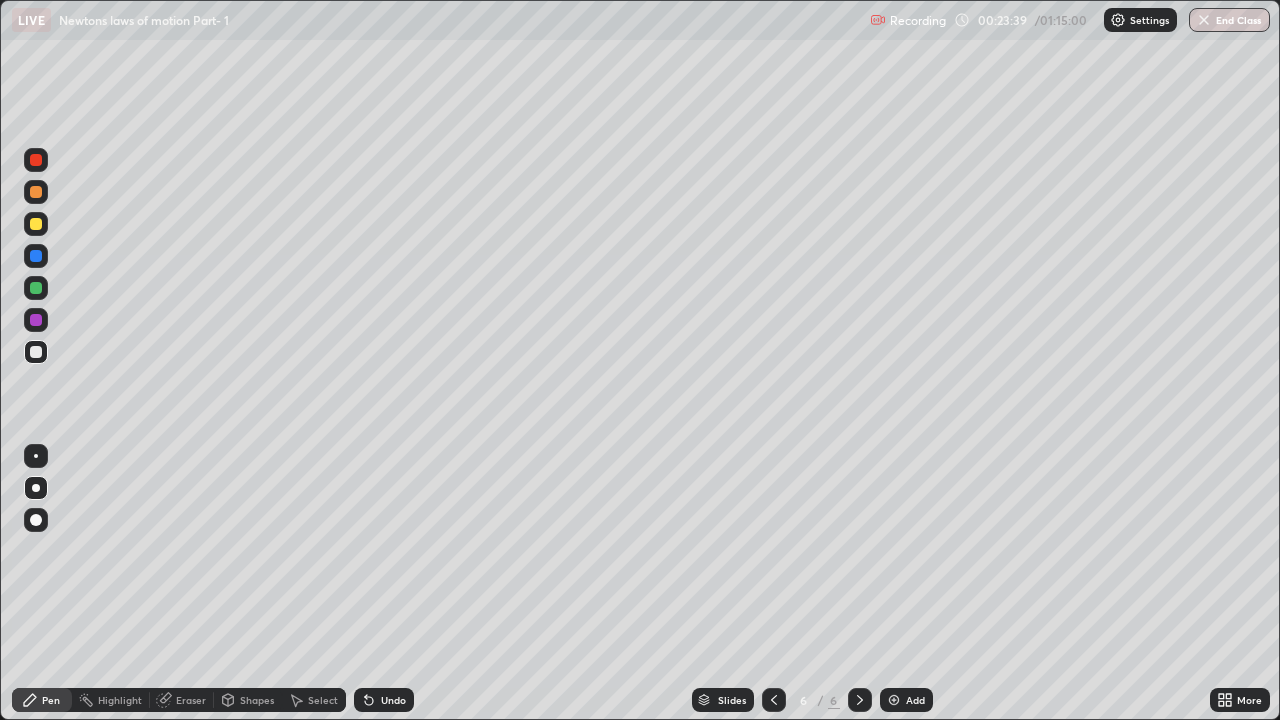 click on "Add" at bounding box center (906, 700) 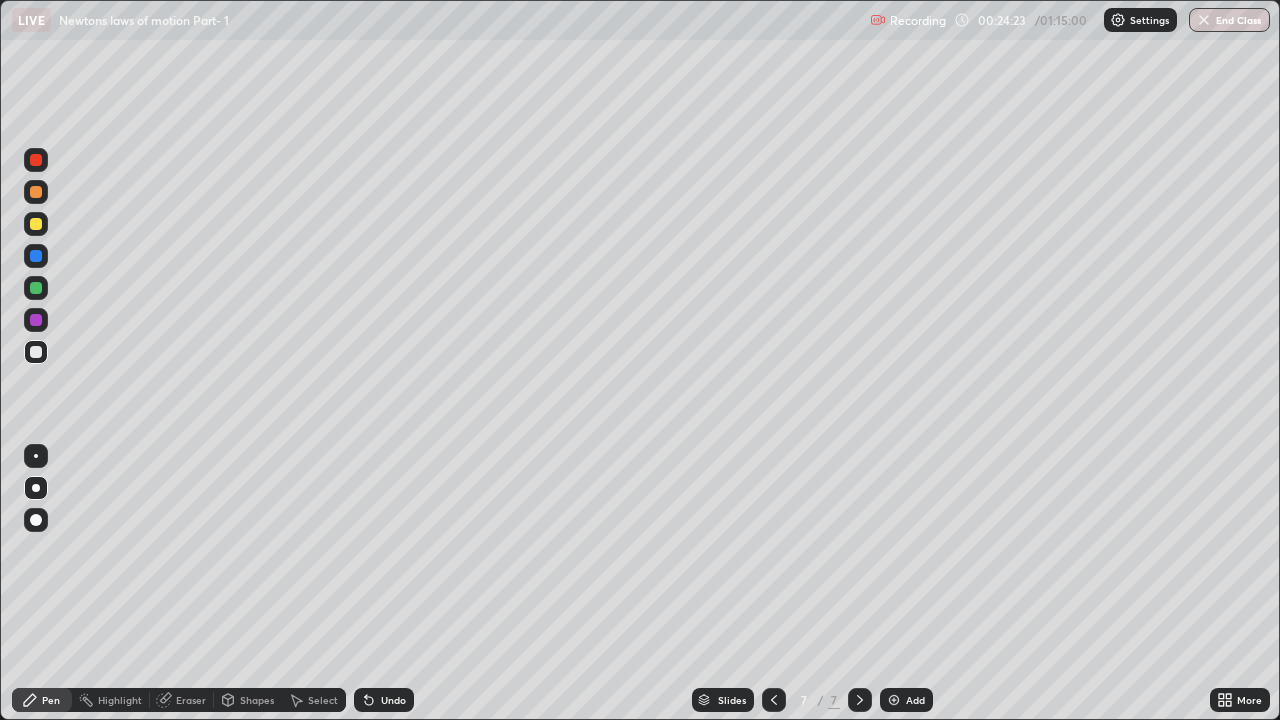 click at bounding box center [36, 288] 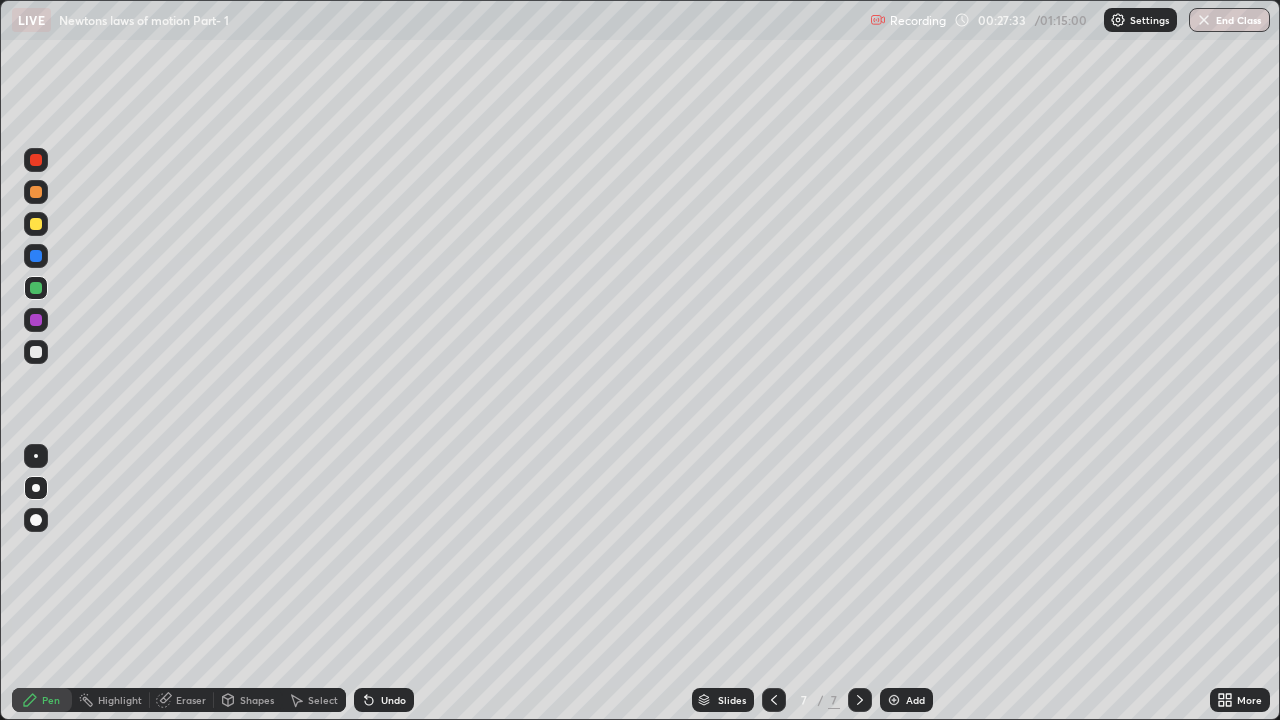 click at bounding box center (36, 352) 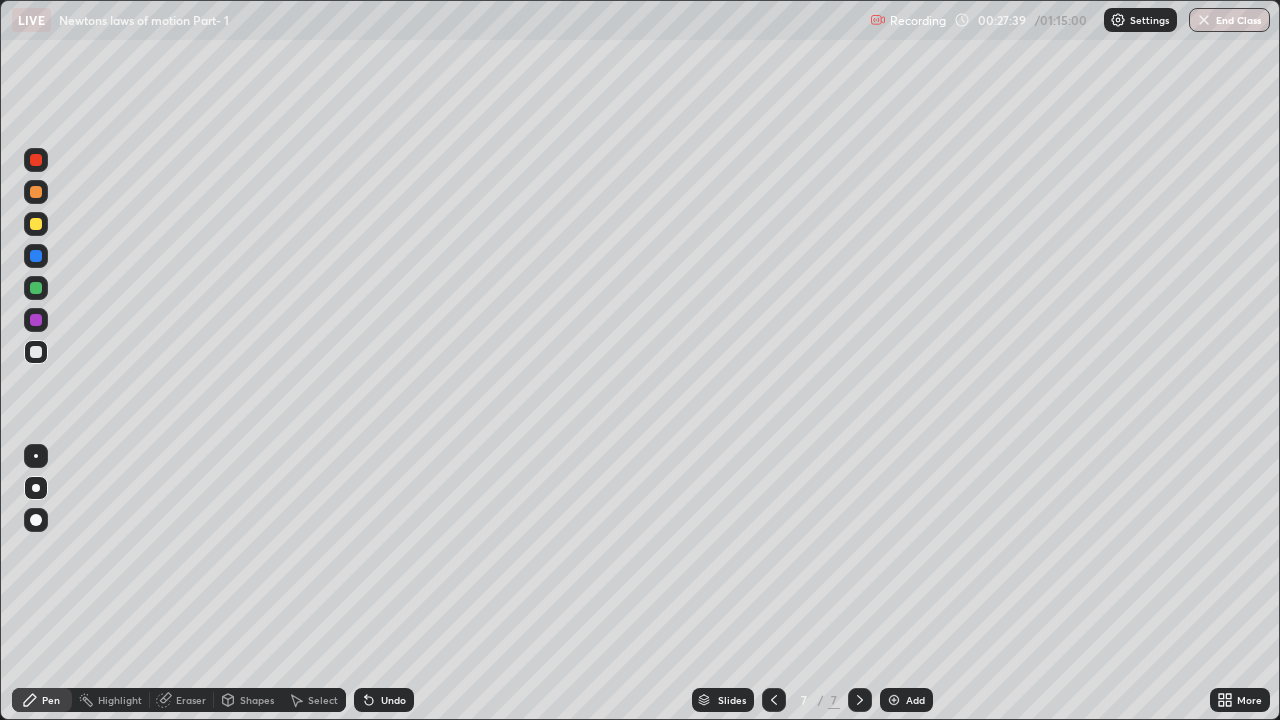 click at bounding box center [36, 224] 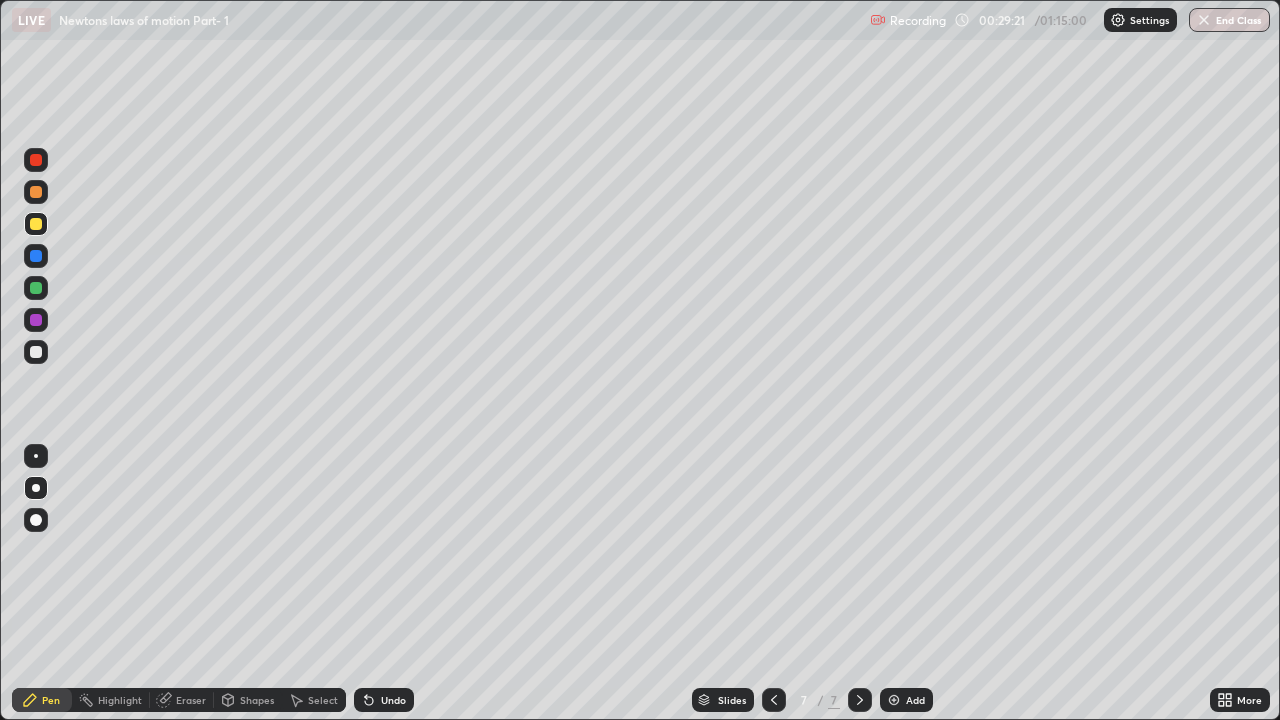 click at bounding box center [36, 352] 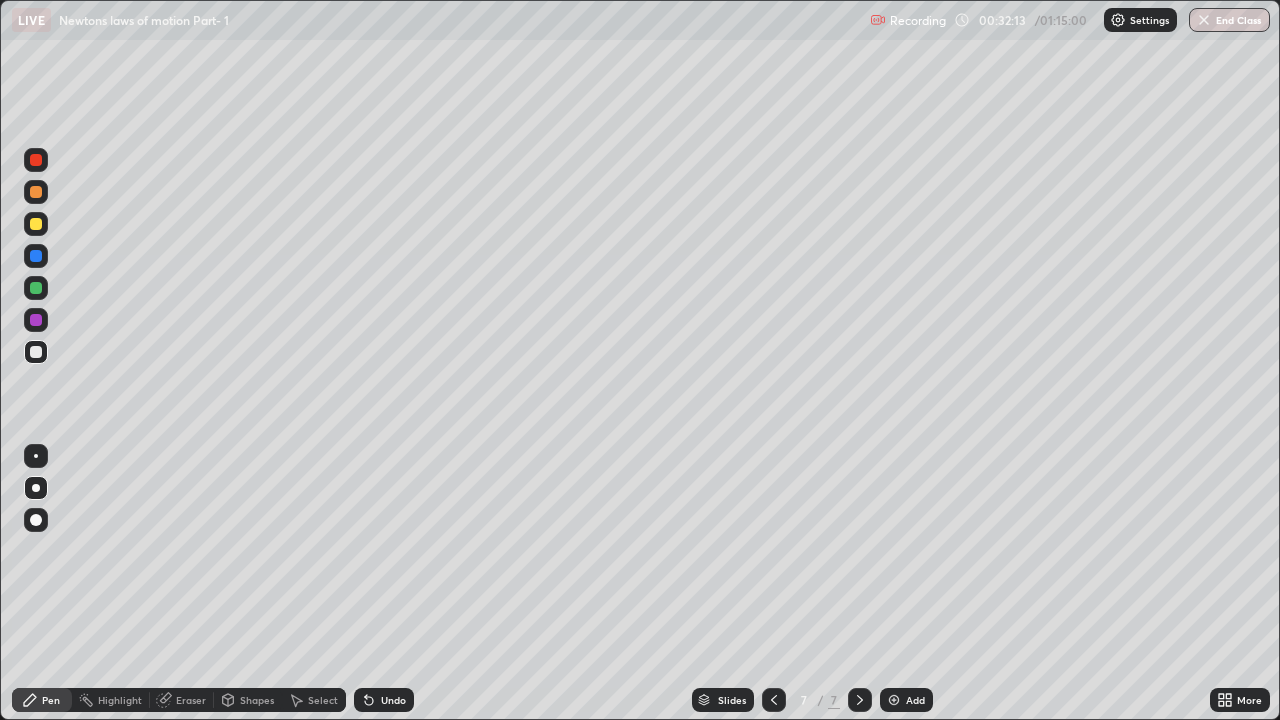 click on "Add" at bounding box center [906, 700] 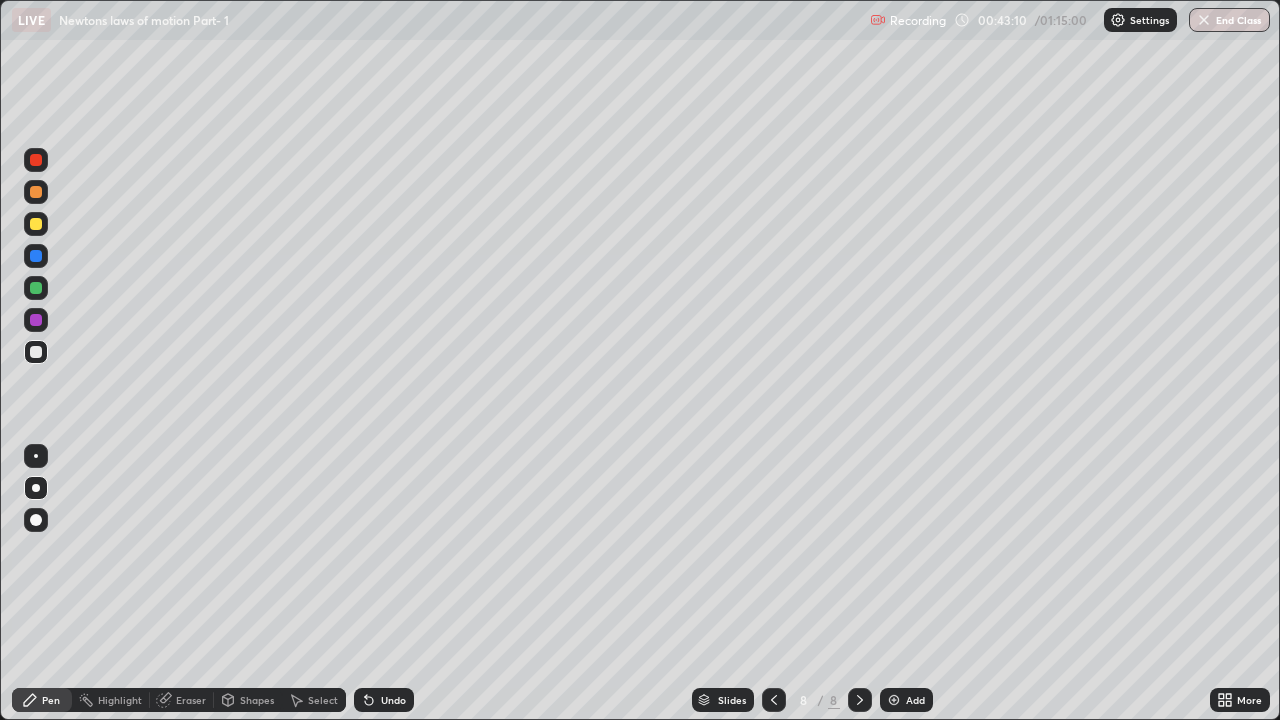 click on "Add" at bounding box center [915, 700] 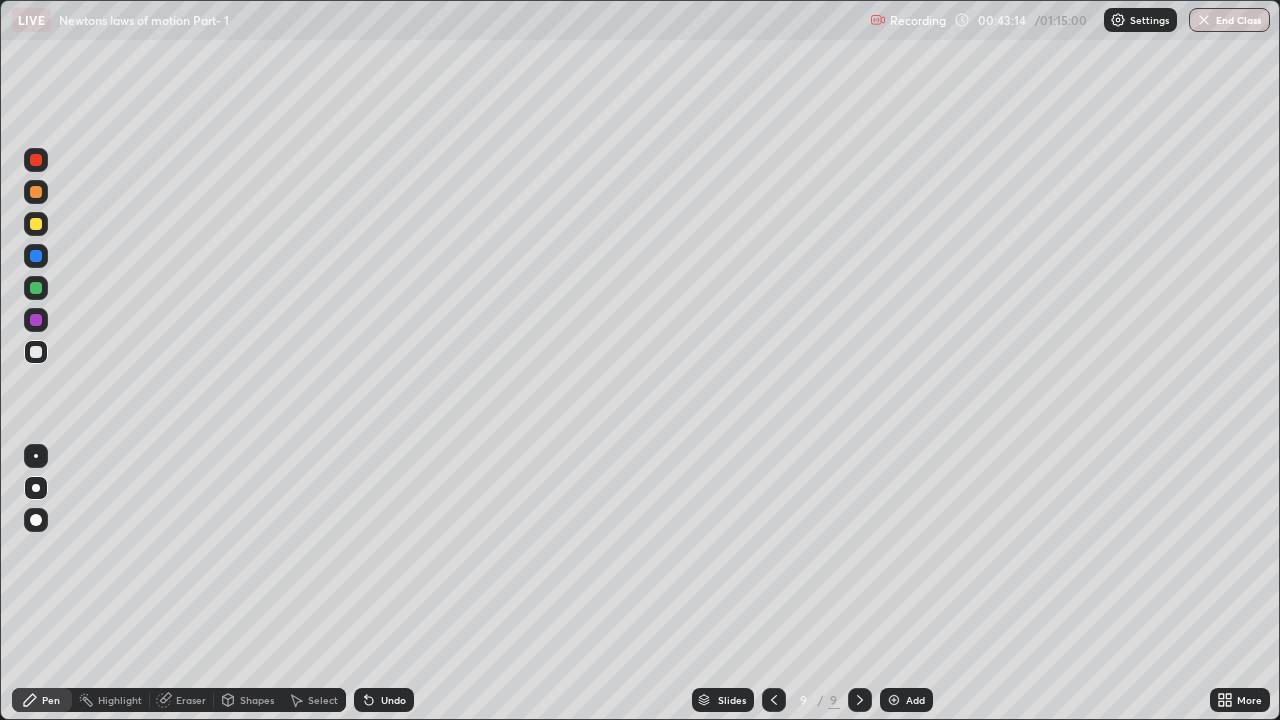 click at bounding box center [36, 224] 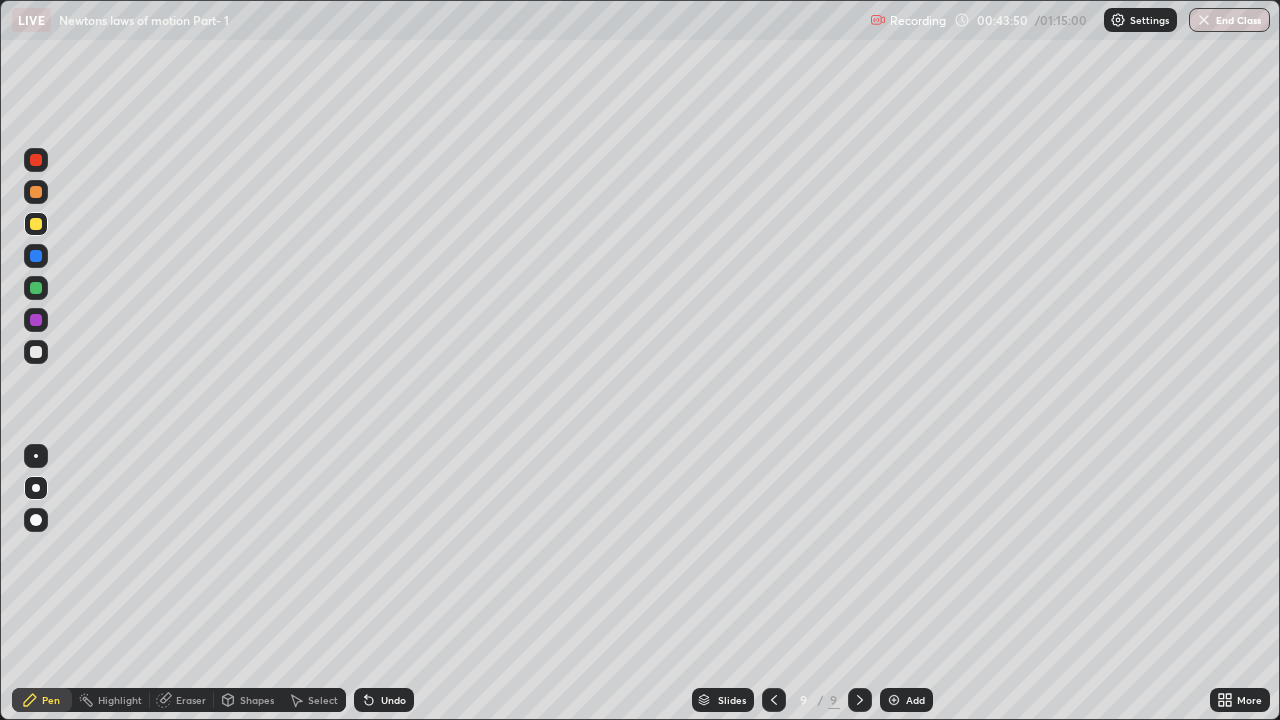 click at bounding box center (36, 352) 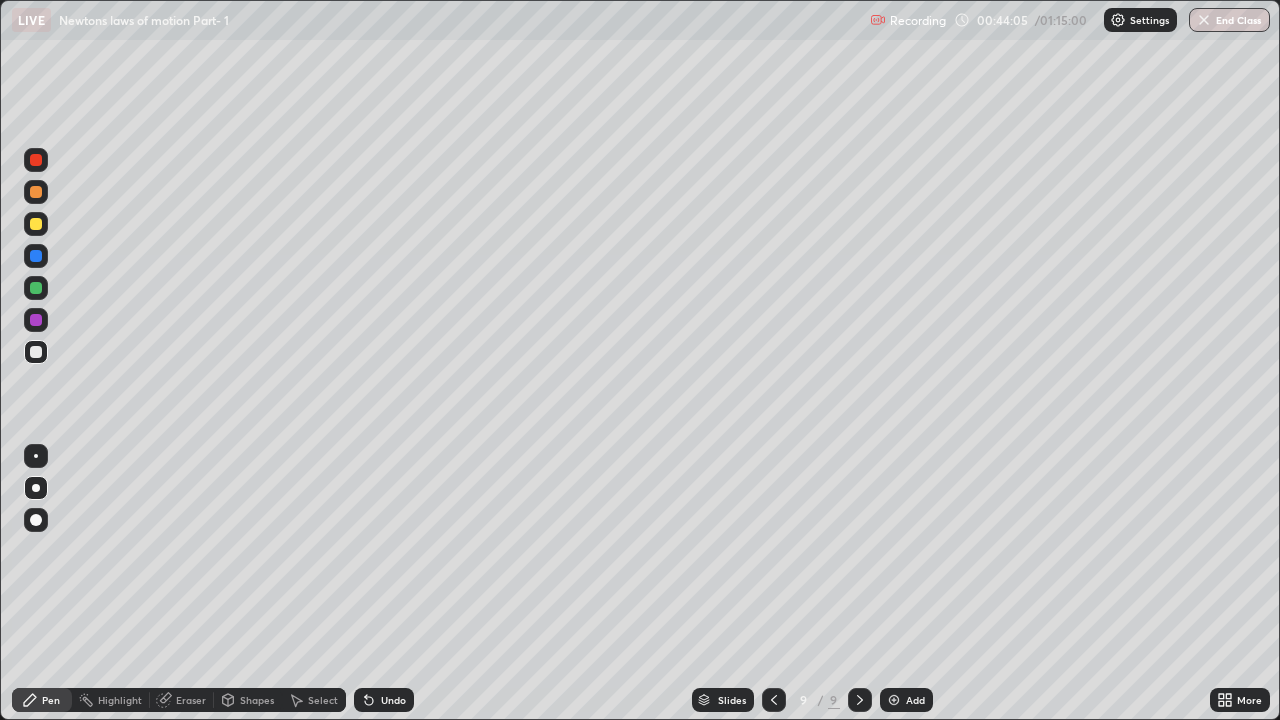 click on "Undo" at bounding box center [384, 700] 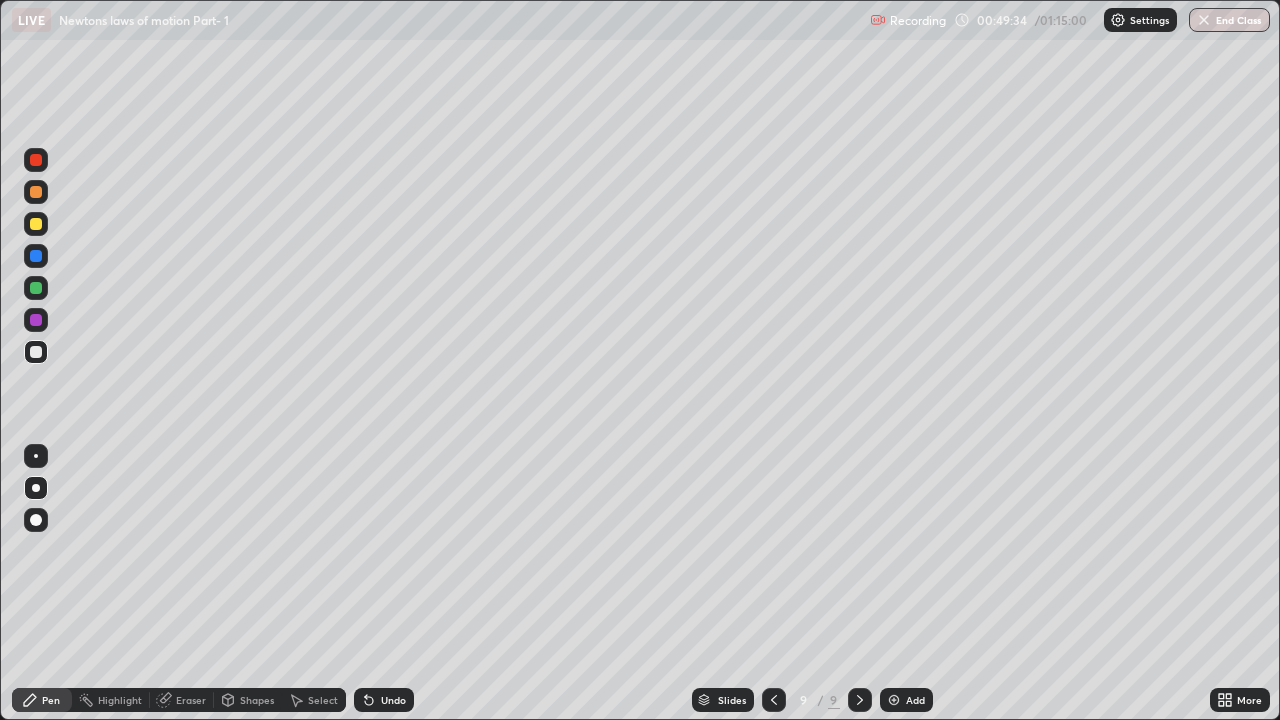 click on "Add" at bounding box center (915, 700) 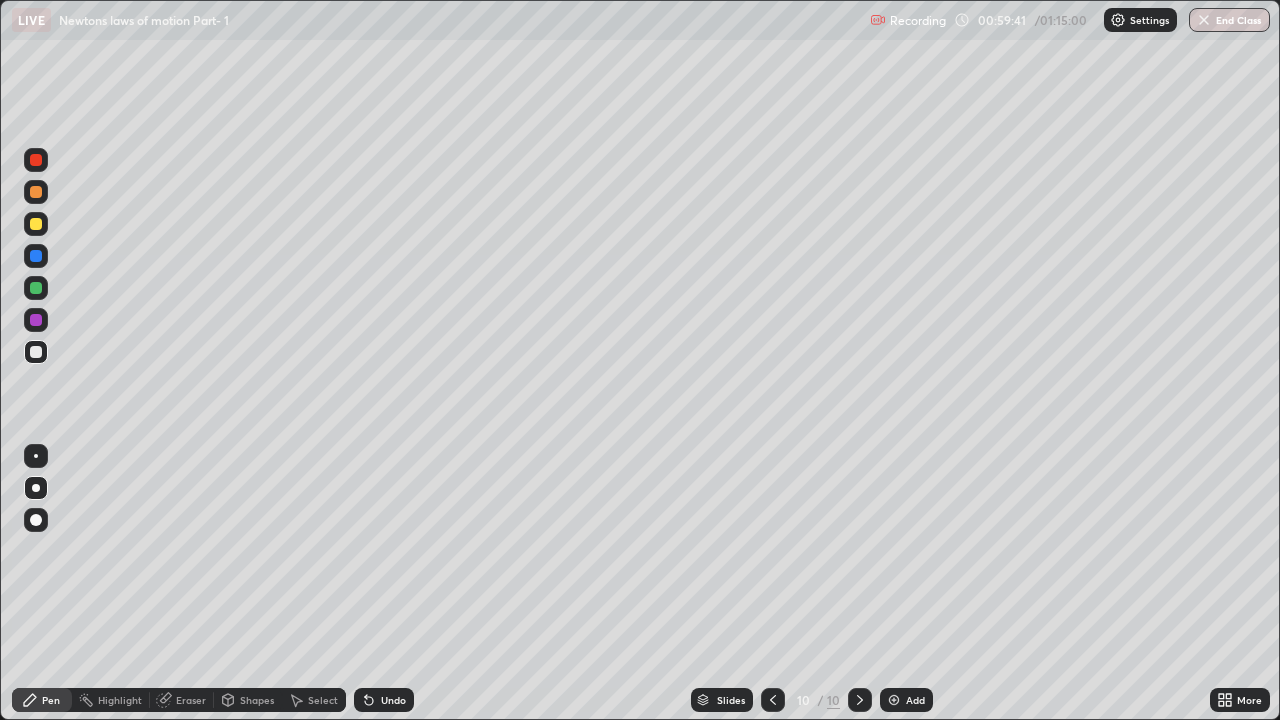 click at bounding box center (36, 288) 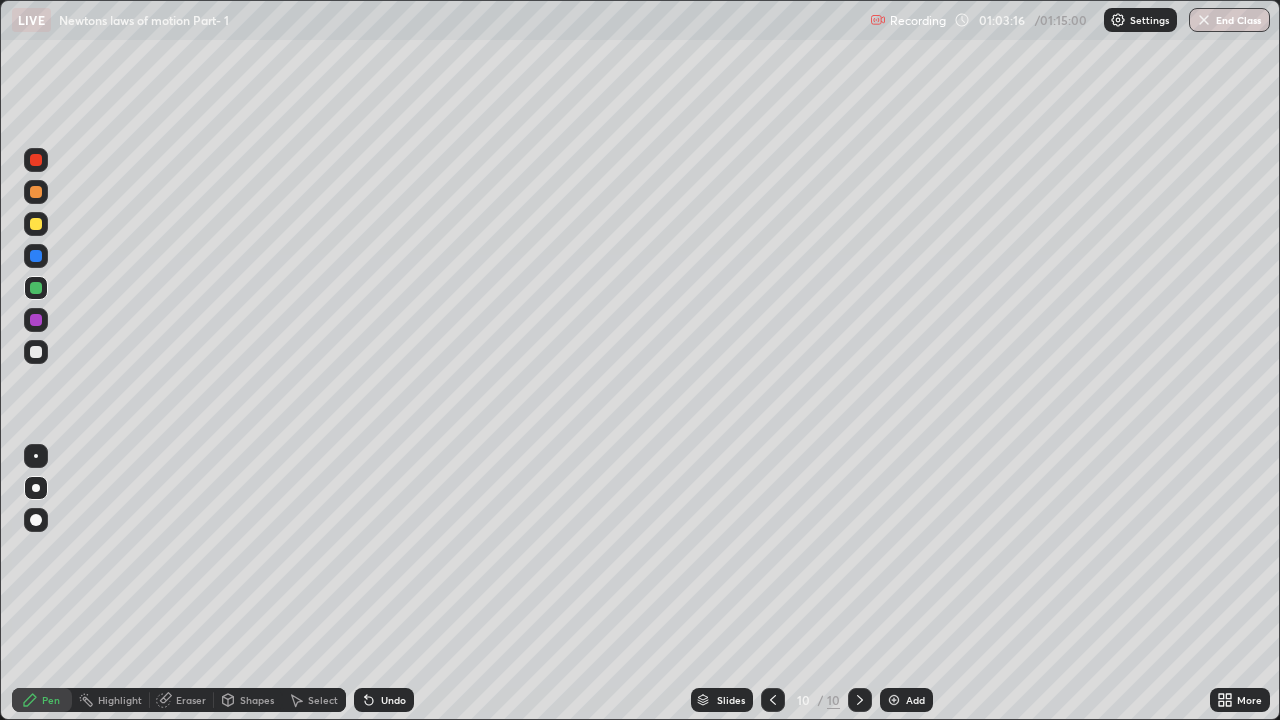 click on "Add" at bounding box center [906, 700] 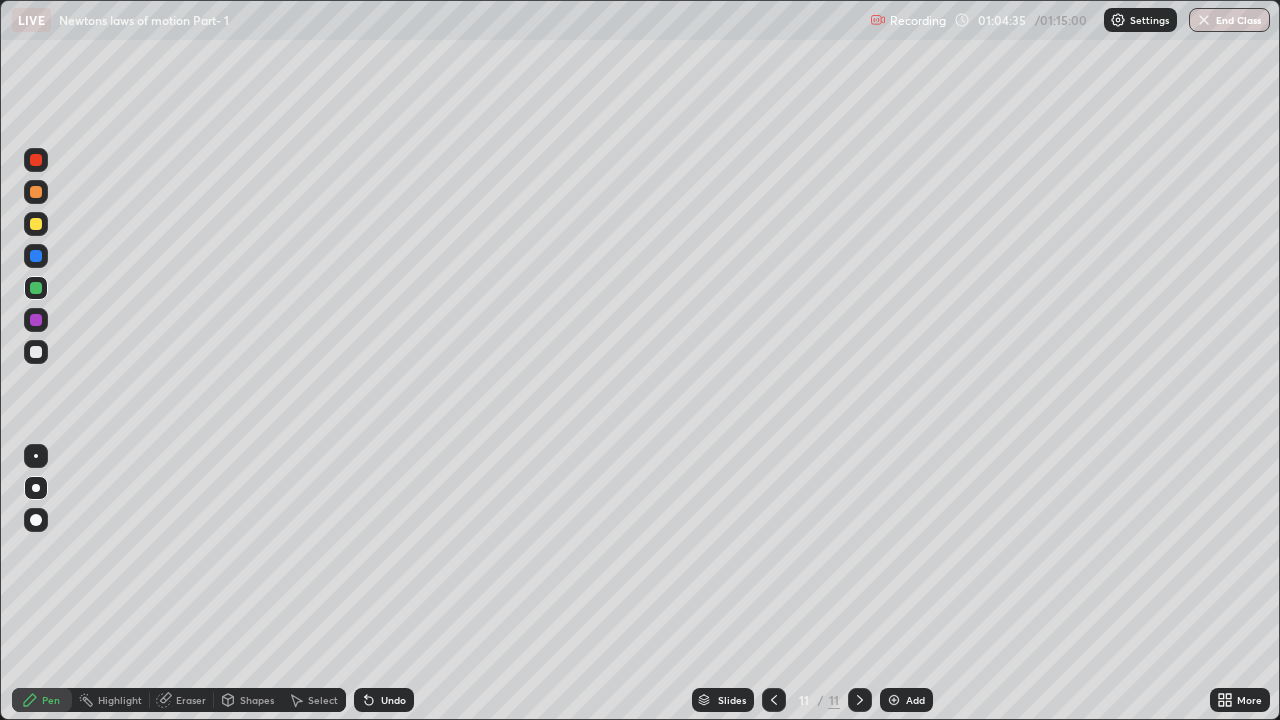 click at bounding box center [36, 352] 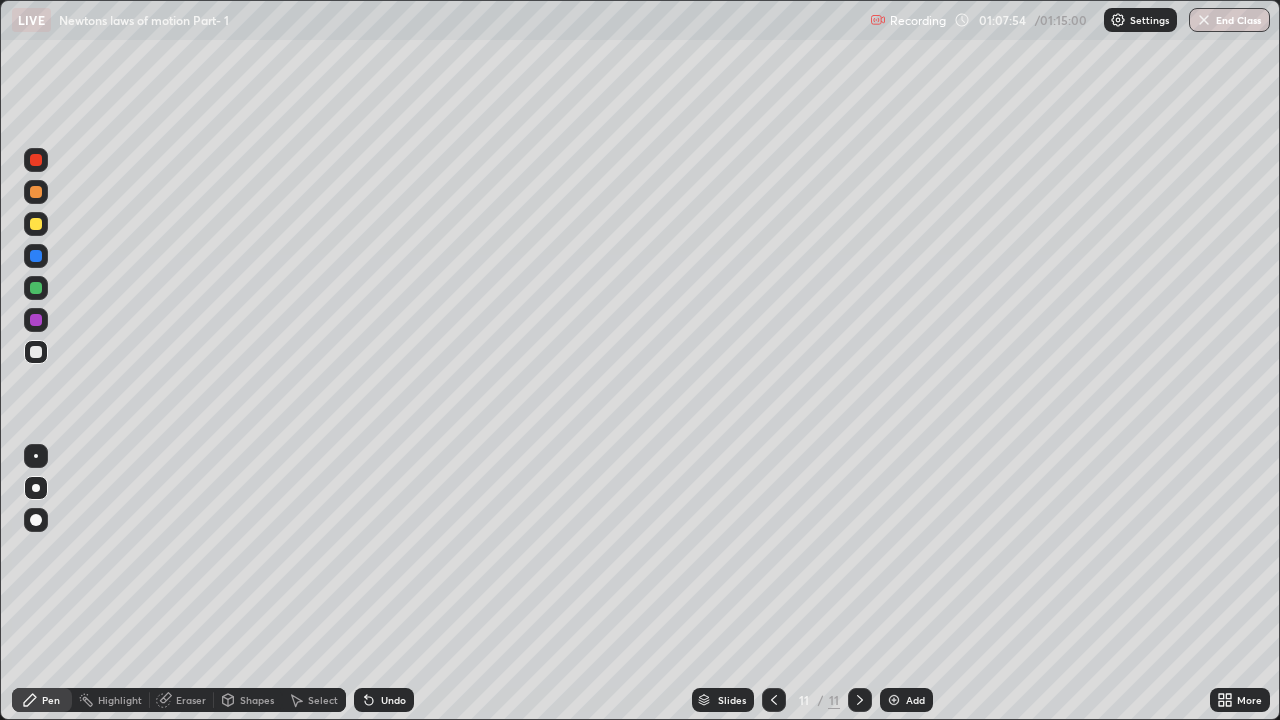 click at bounding box center [36, 224] 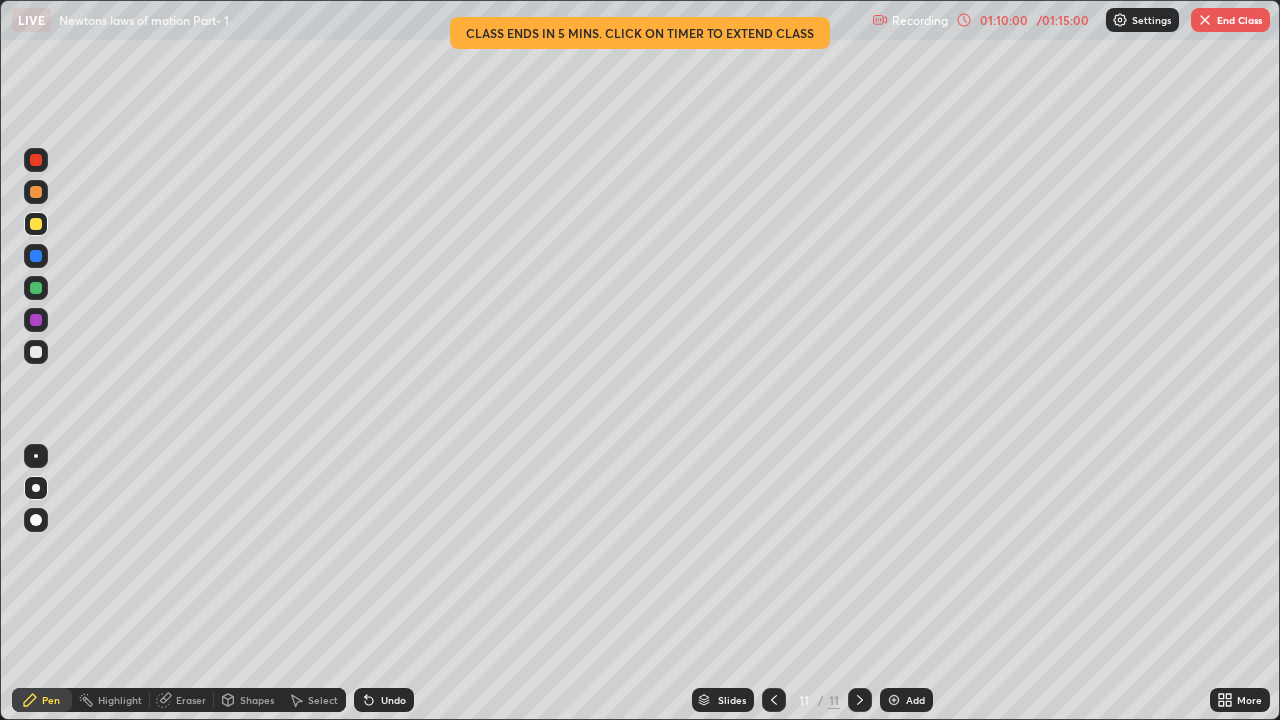 click at bounding box center (36, 352) 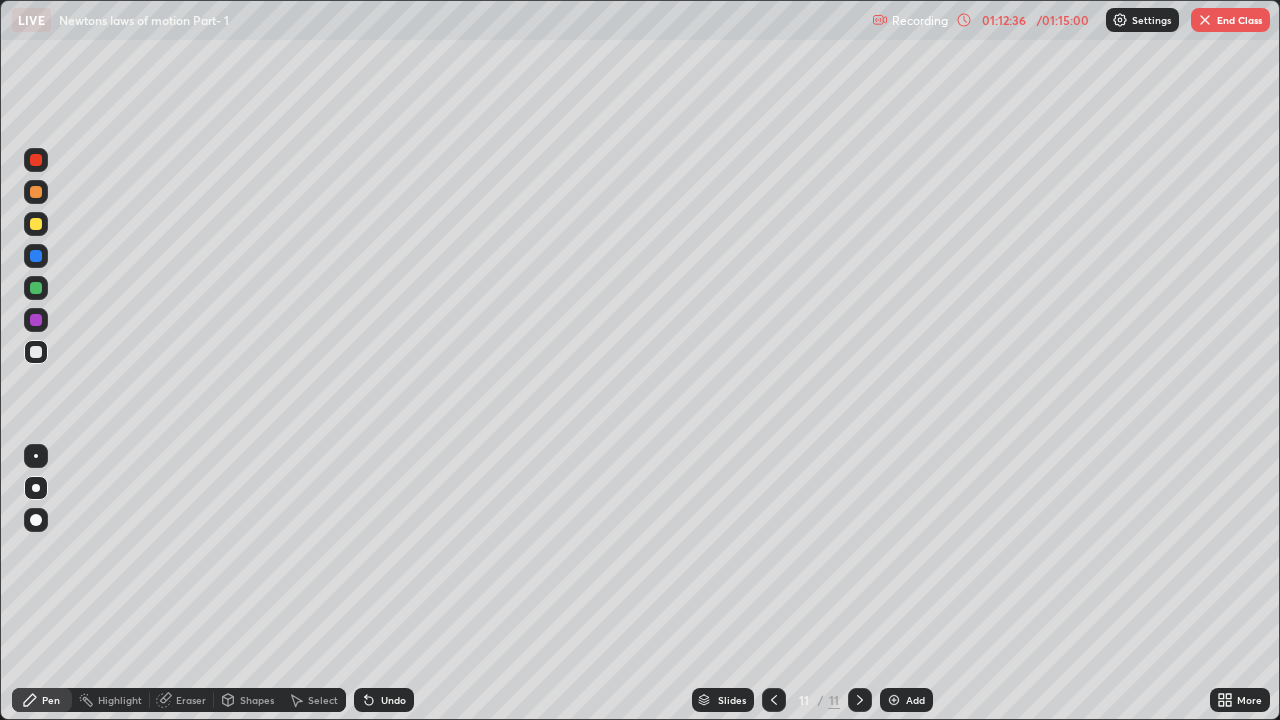 click at bounding box center [36, 288] 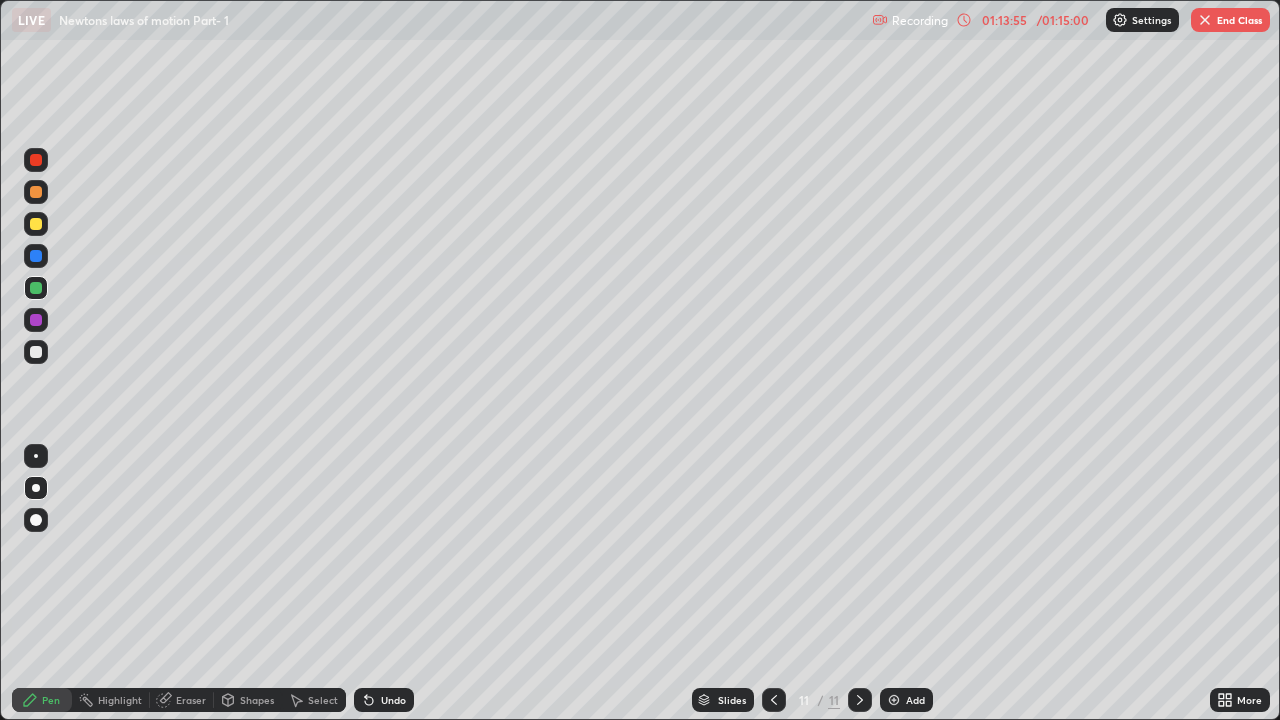 click on "Add" at bounding box center (915, 700) 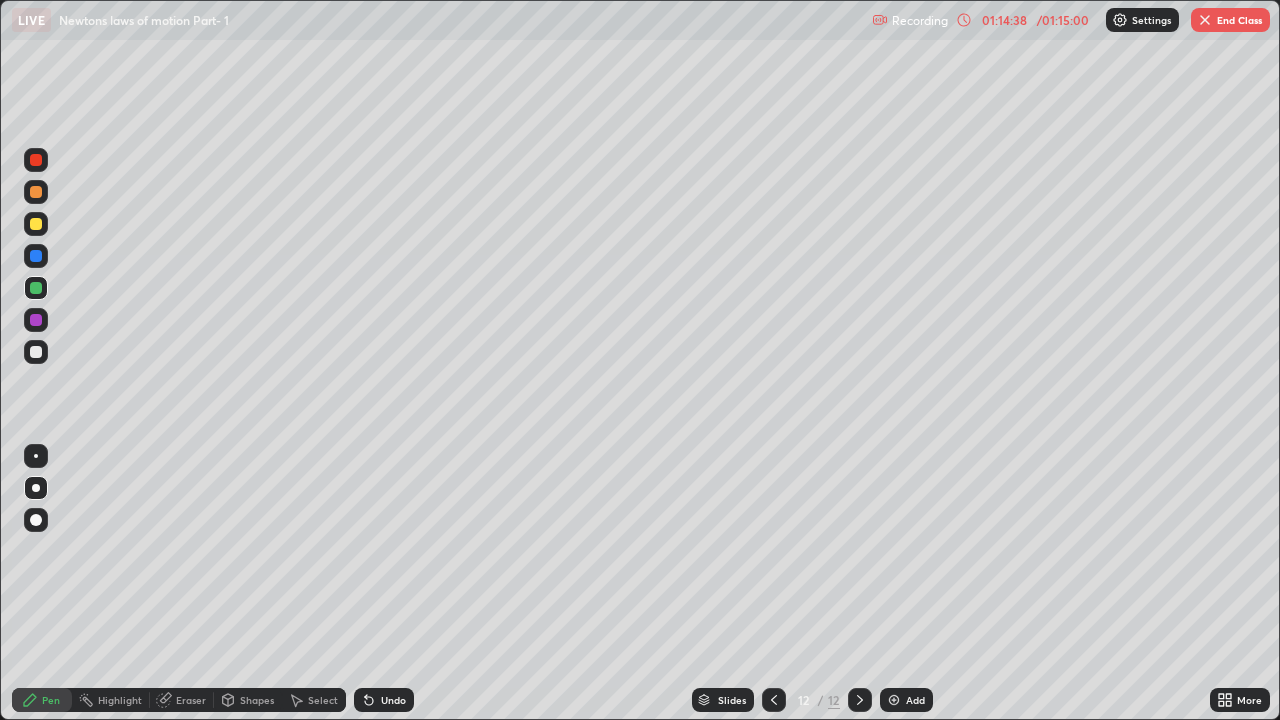 click at bounding box center (36, 352) 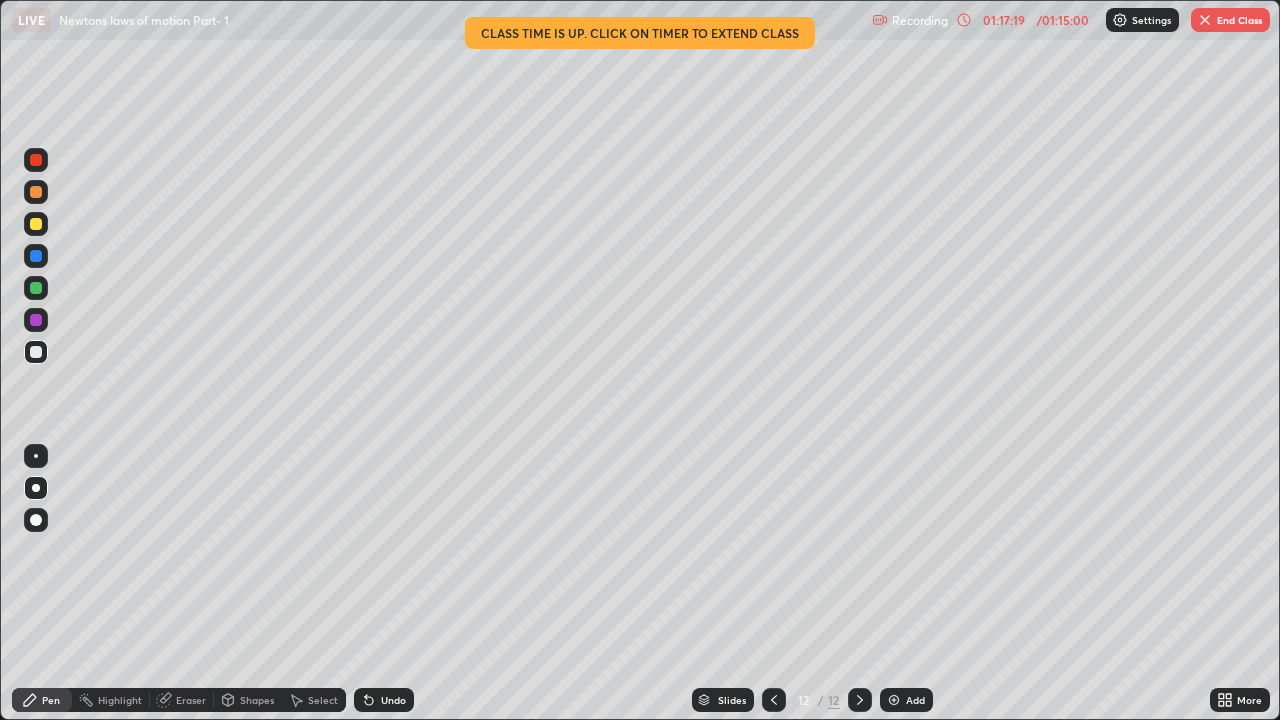 click on "End Class" at bounding box center [1230, 20] 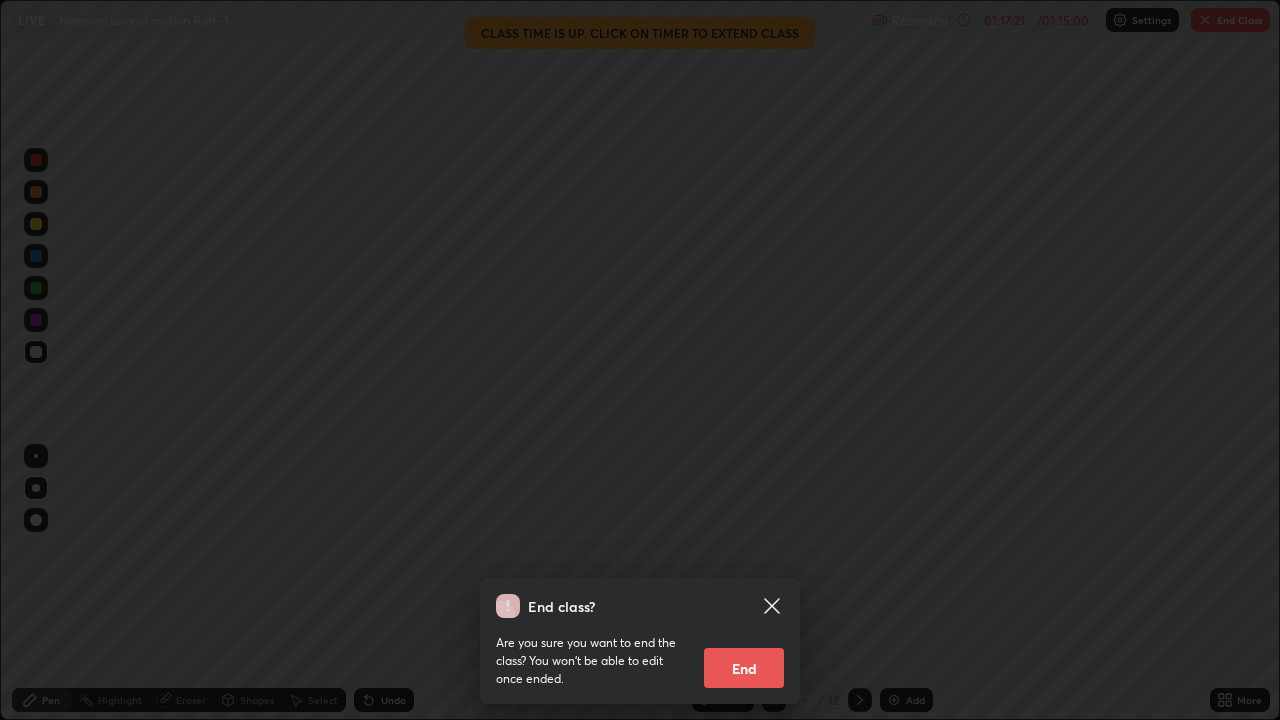 click on "End" at bounding box center (744, 668) 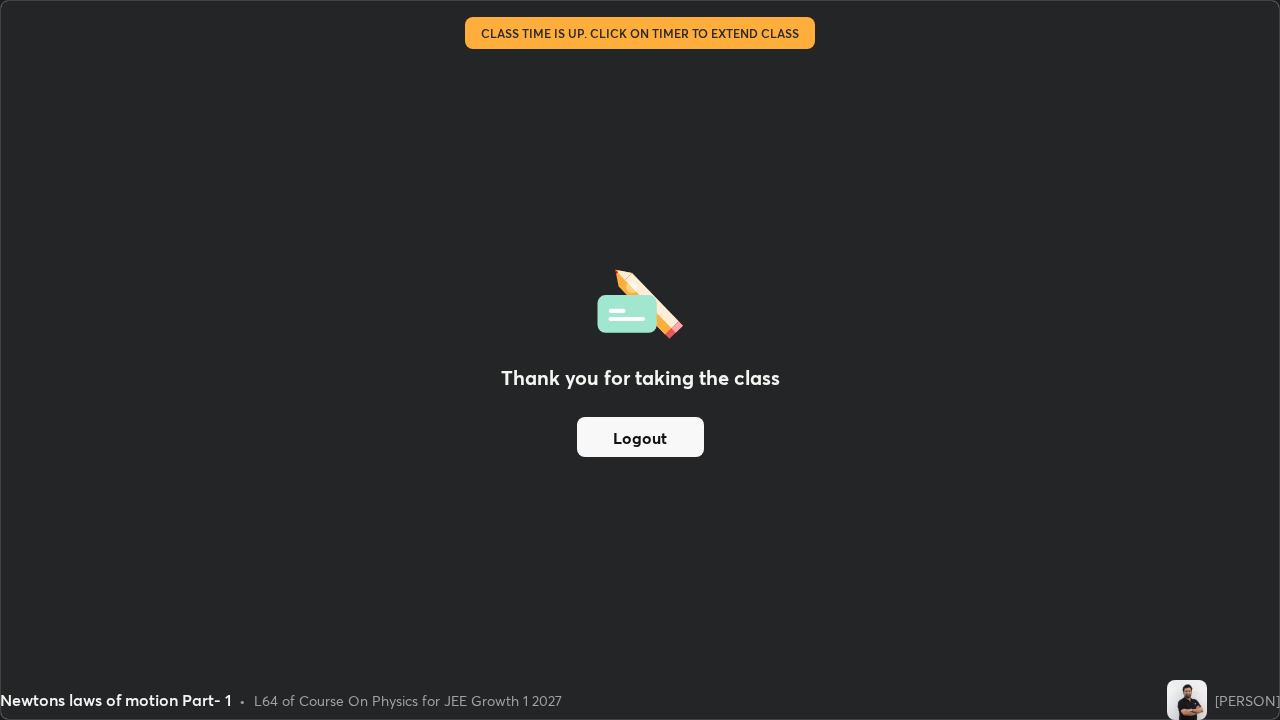 click on "Logout" at bounding box center [640, 437] 